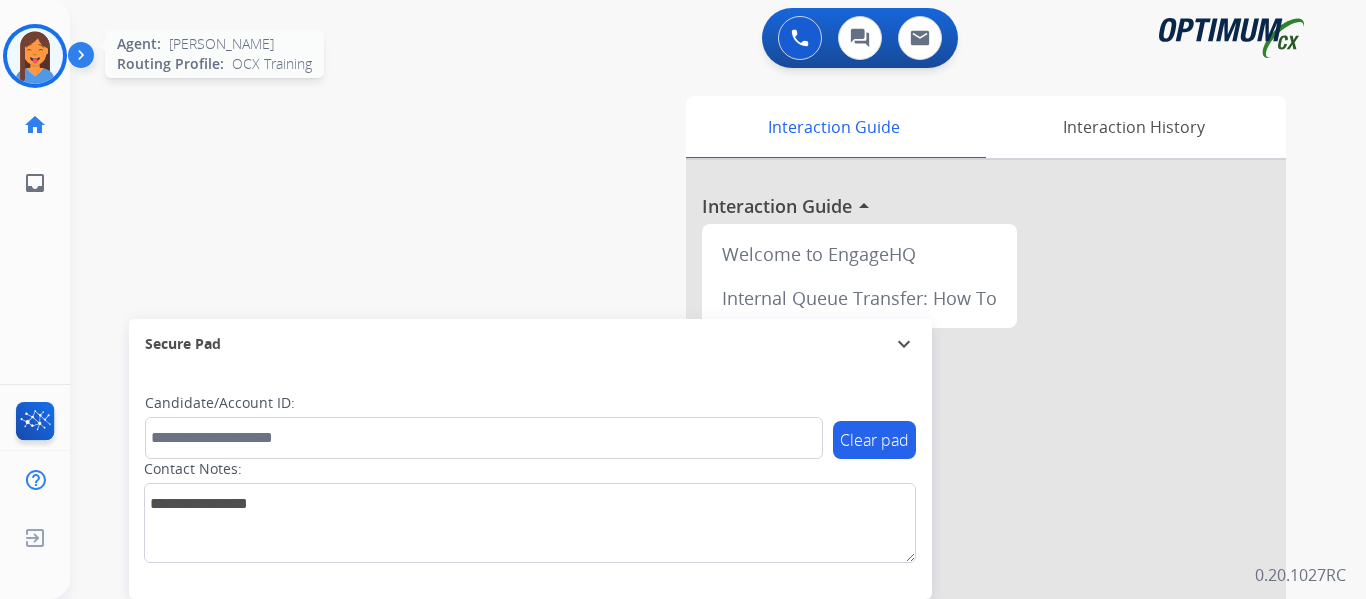 scroll, scrollTop: 0, scrollLeft: 0, axis: both 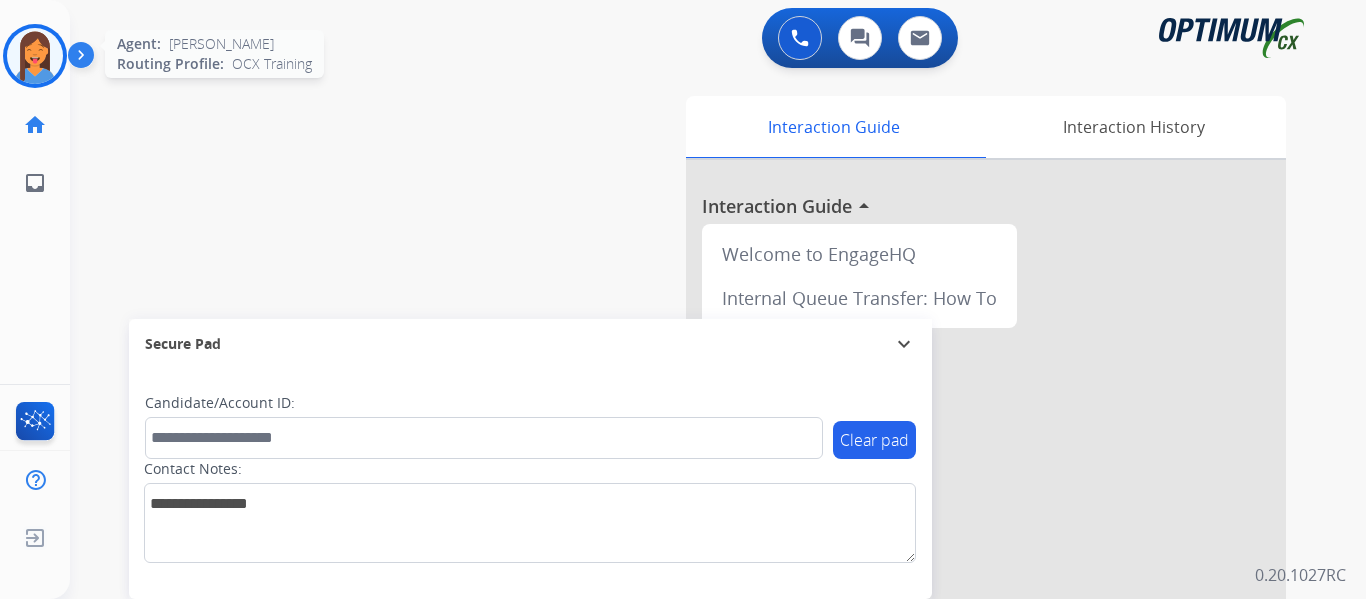 click at bounding box center [35, 56] 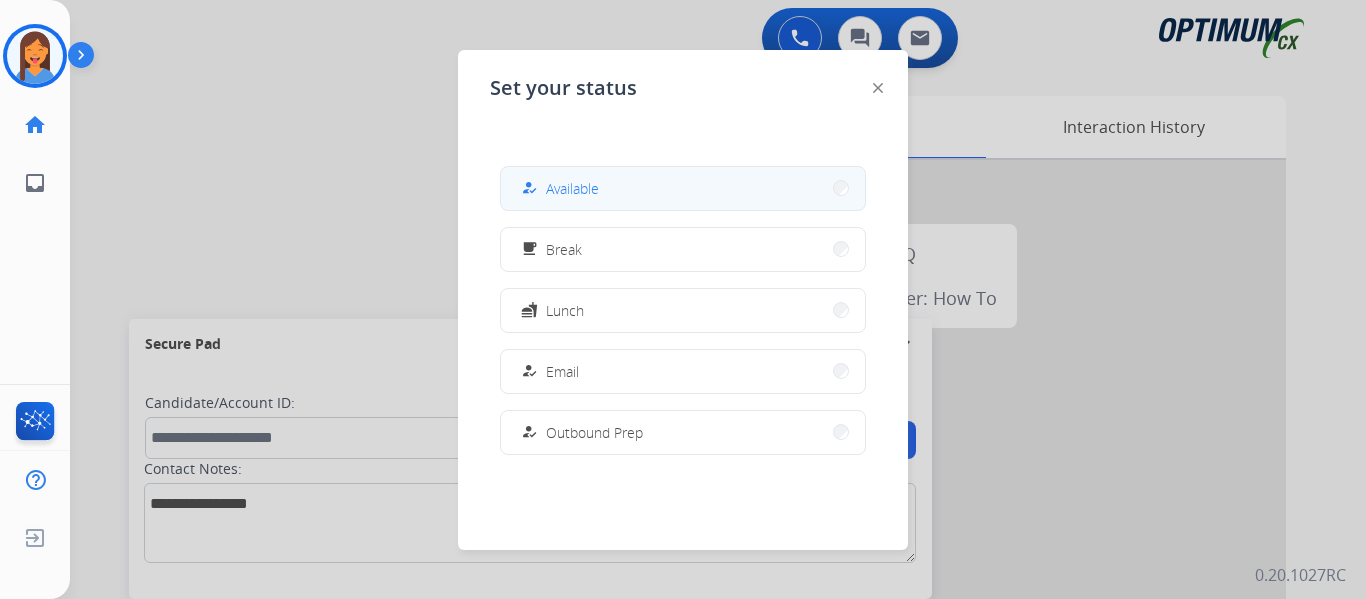 click on "Available" at bounding box center [572, 188] 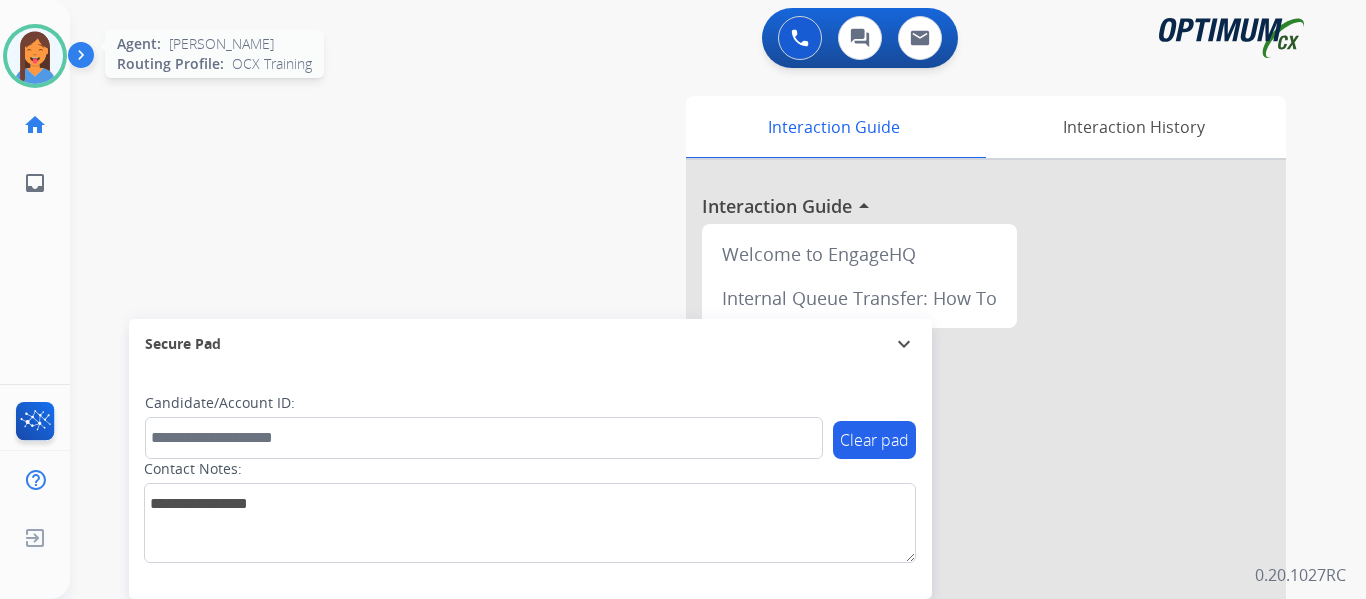 click at bounding box center [35, 56] 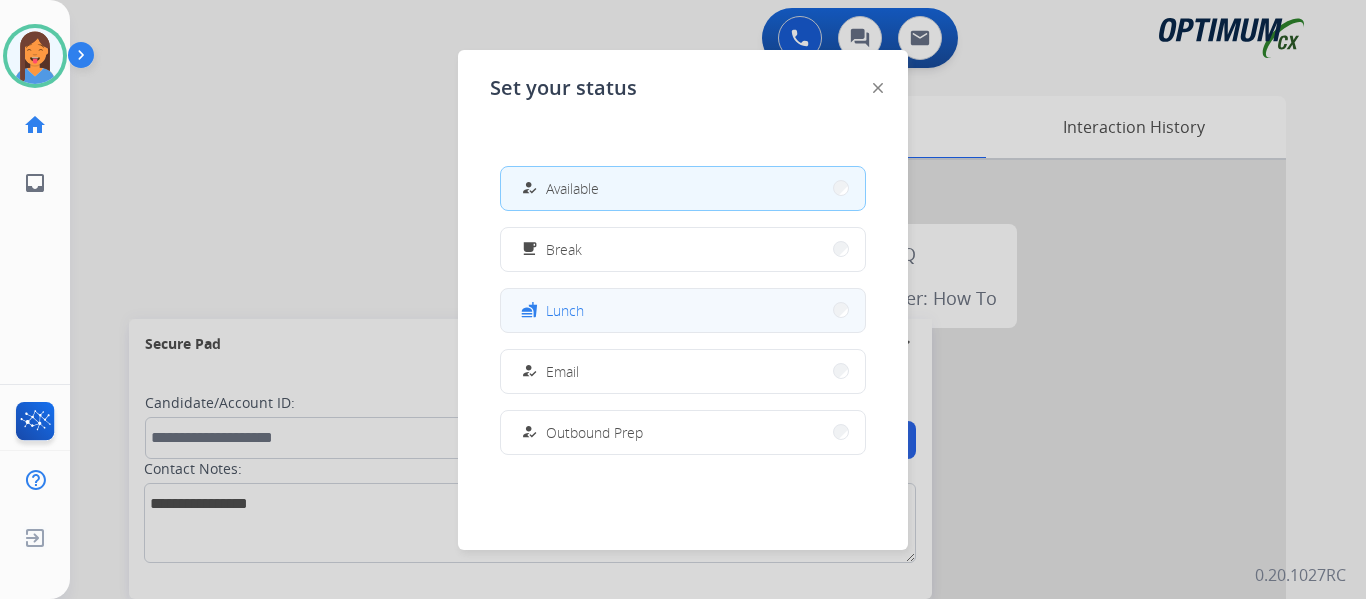 click on "fastfood Lunch" at bounding box center [550, 310] 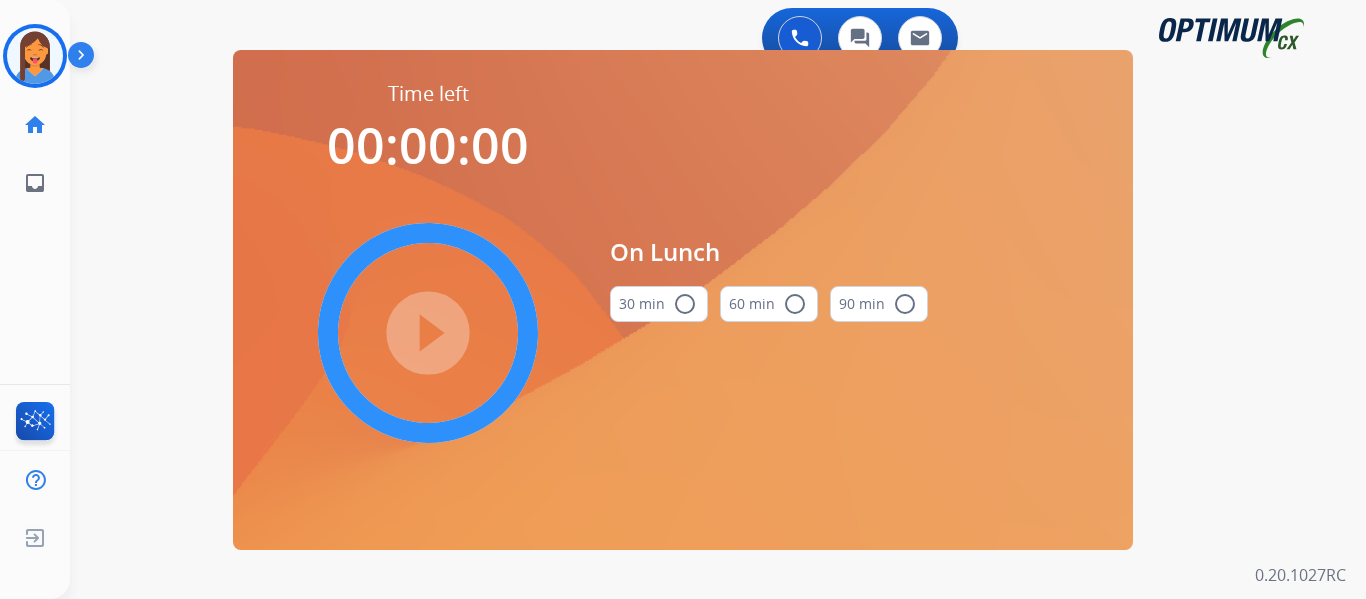 click on "30 min  radio_button_unchecked" at bounding box center (659, 304) 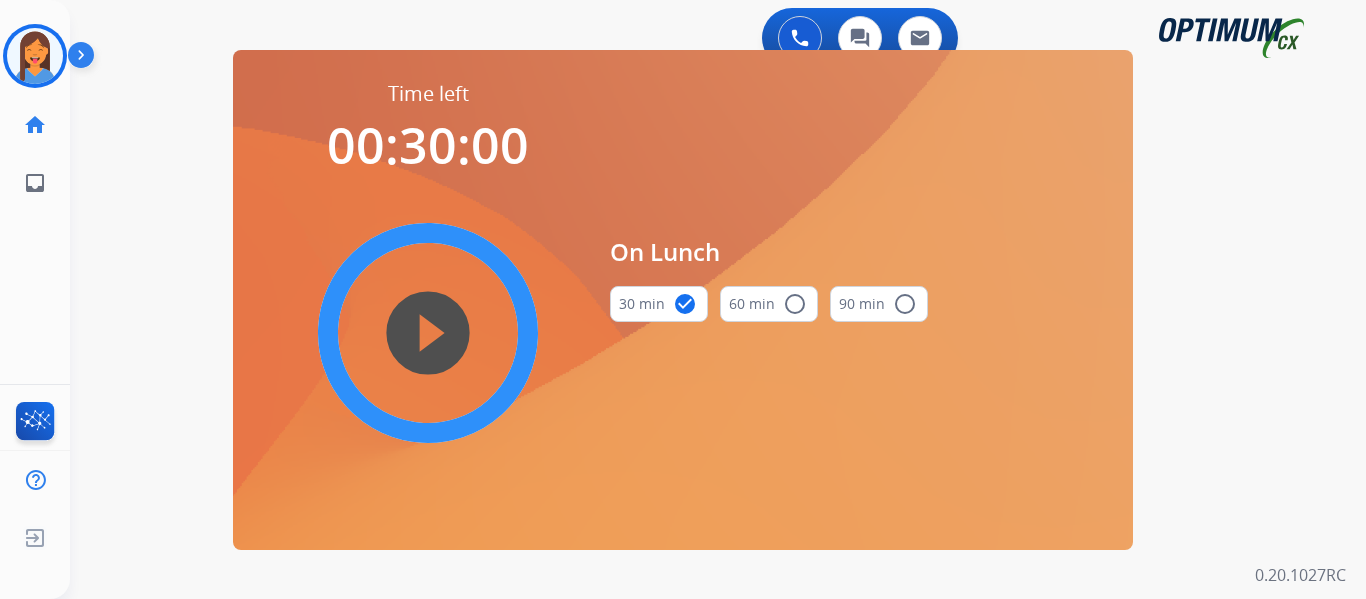 click on "play_circle_filled" at bounding box center [428, 333] 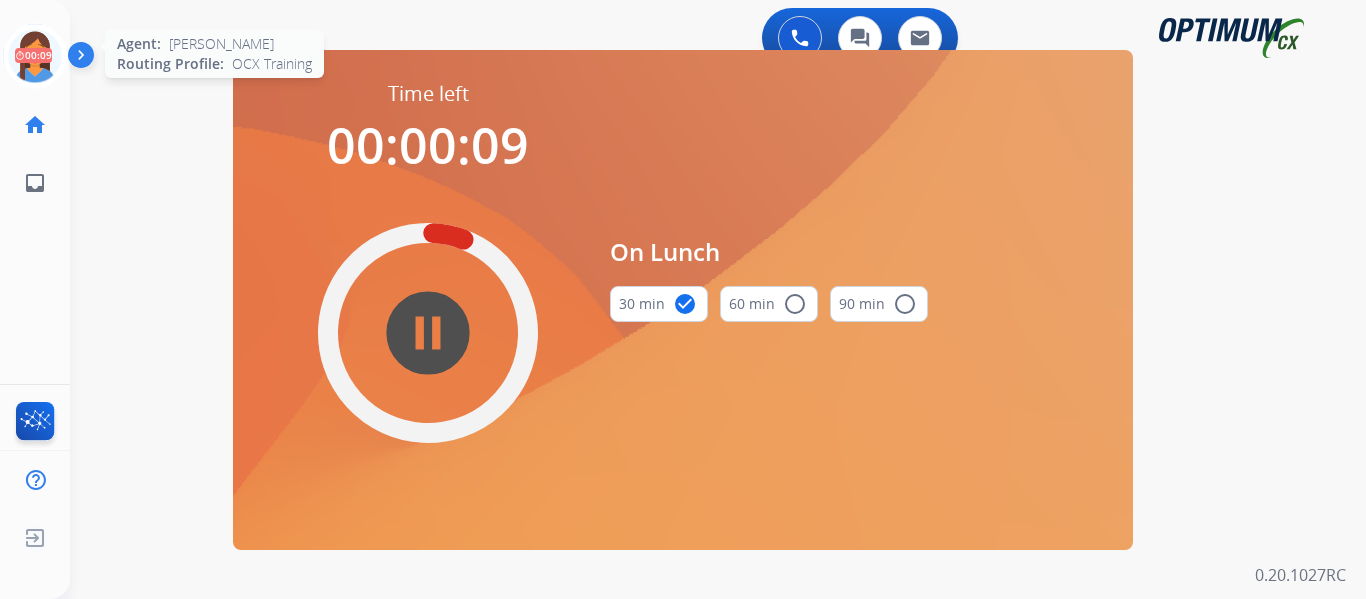click 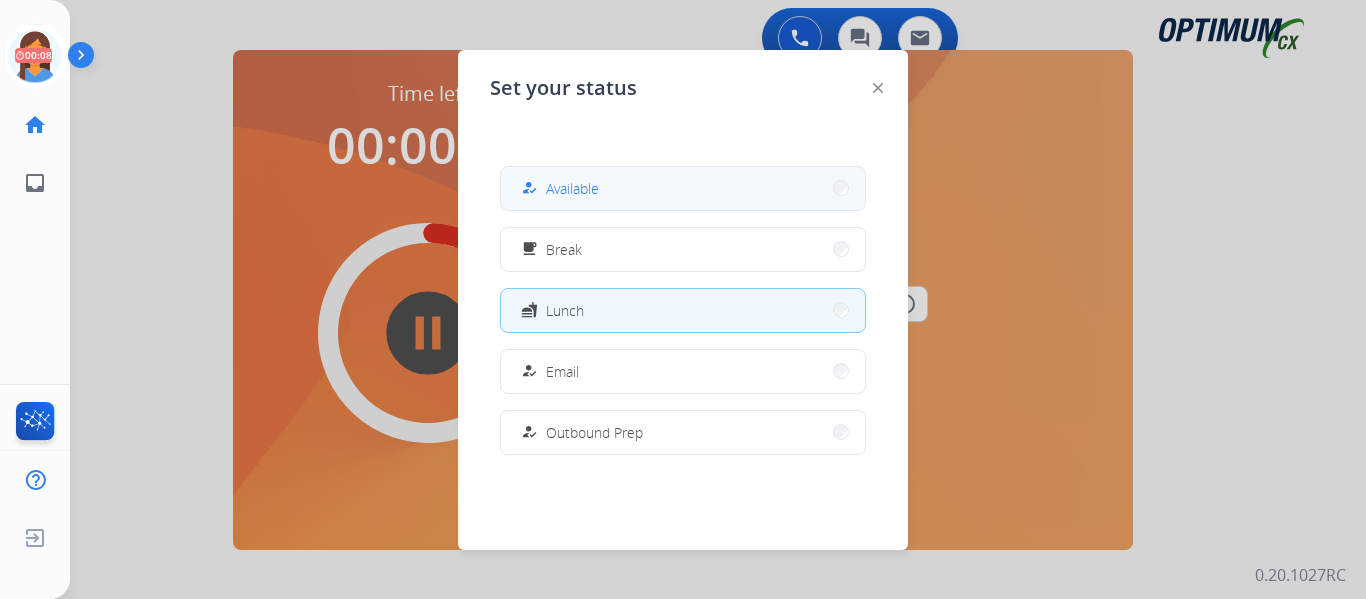 click on "how_to_reg" at bounding box center [531, 188] 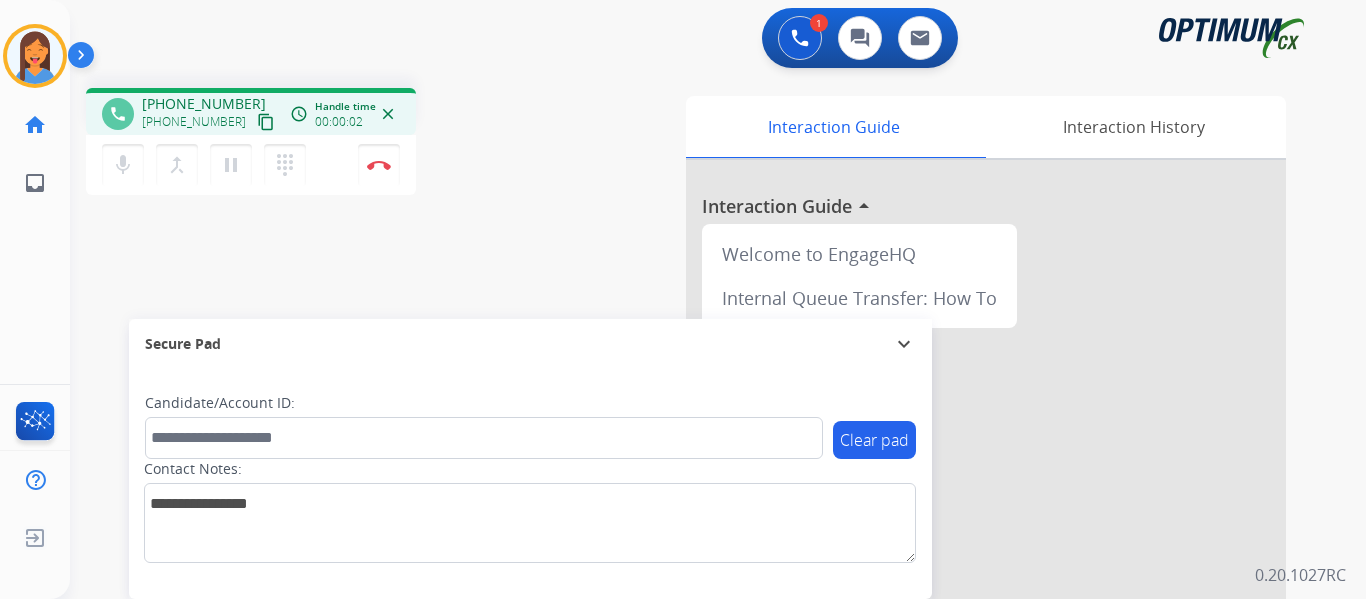 click on "content_copy" at bounding box center [266, 122] 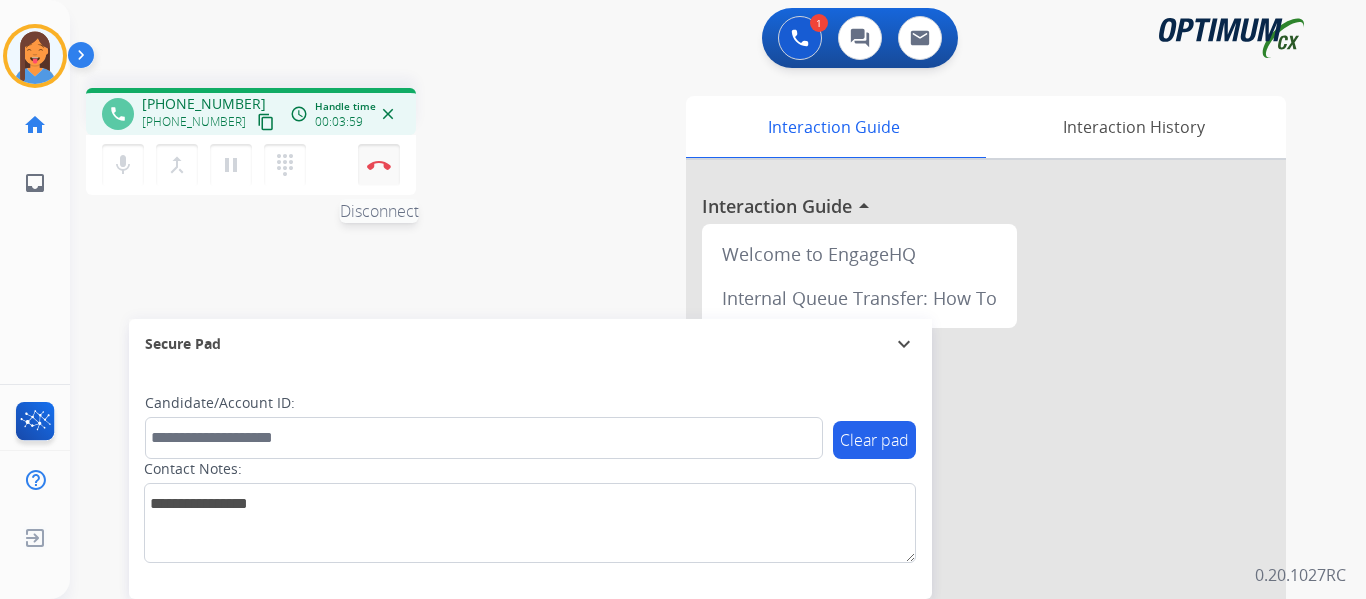 click on "Disconnect" at bounding box center [379, 165] 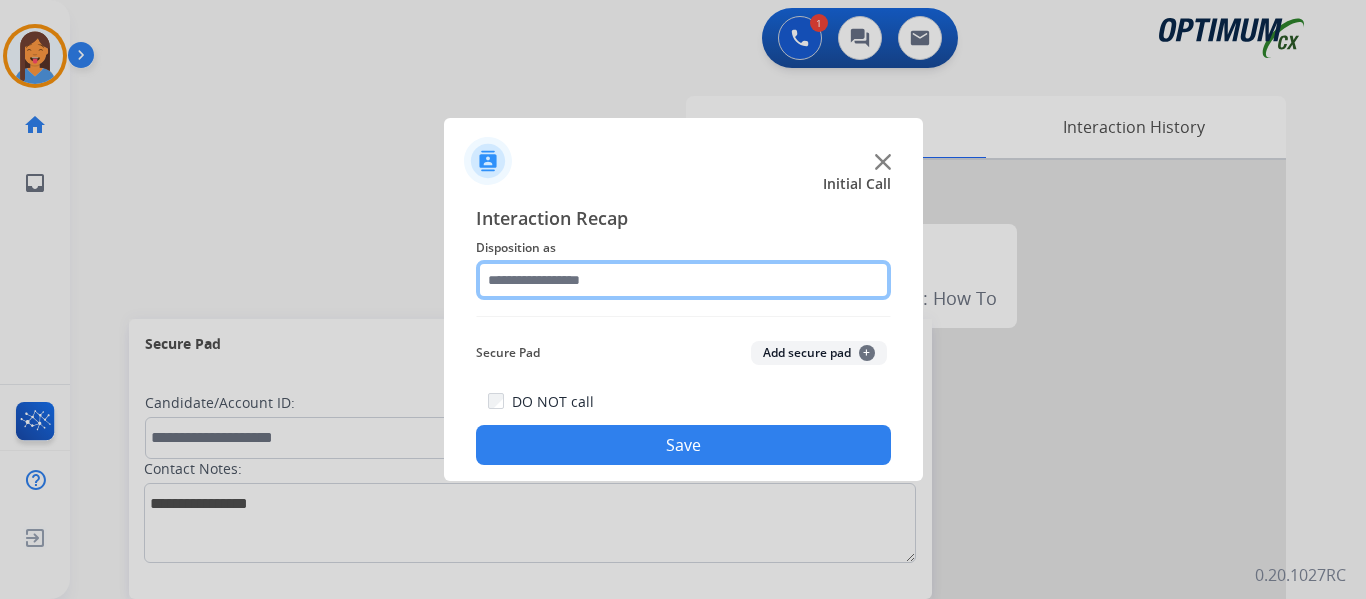 click 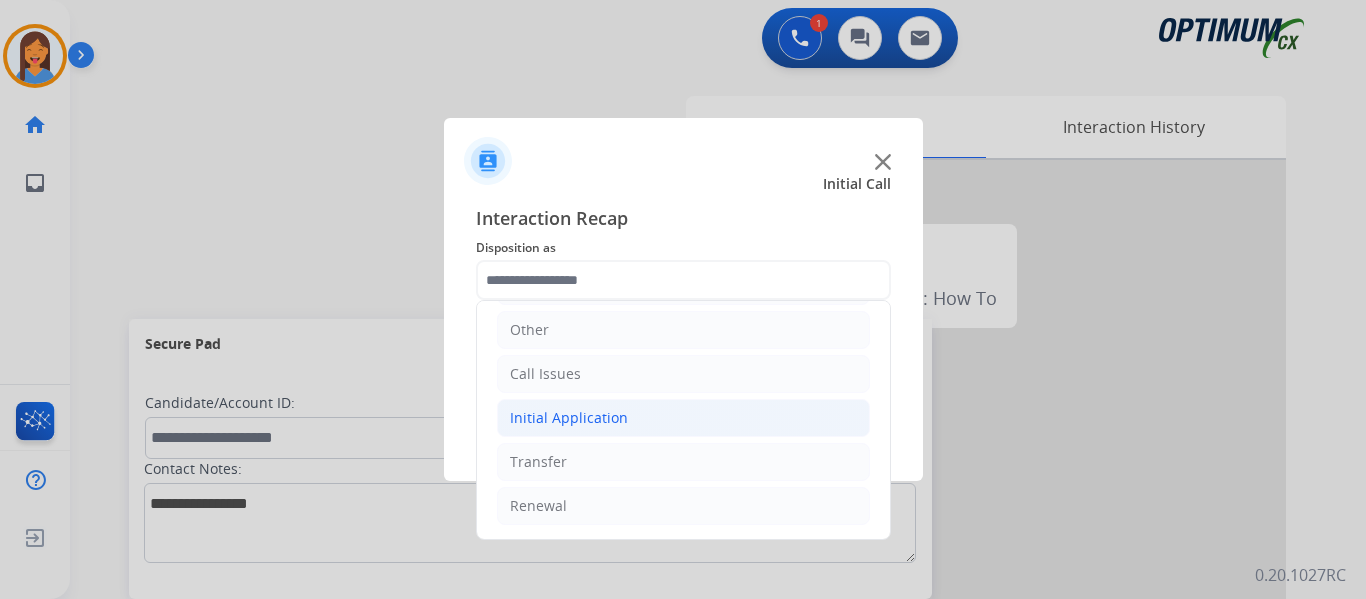 click on "Initial Application" 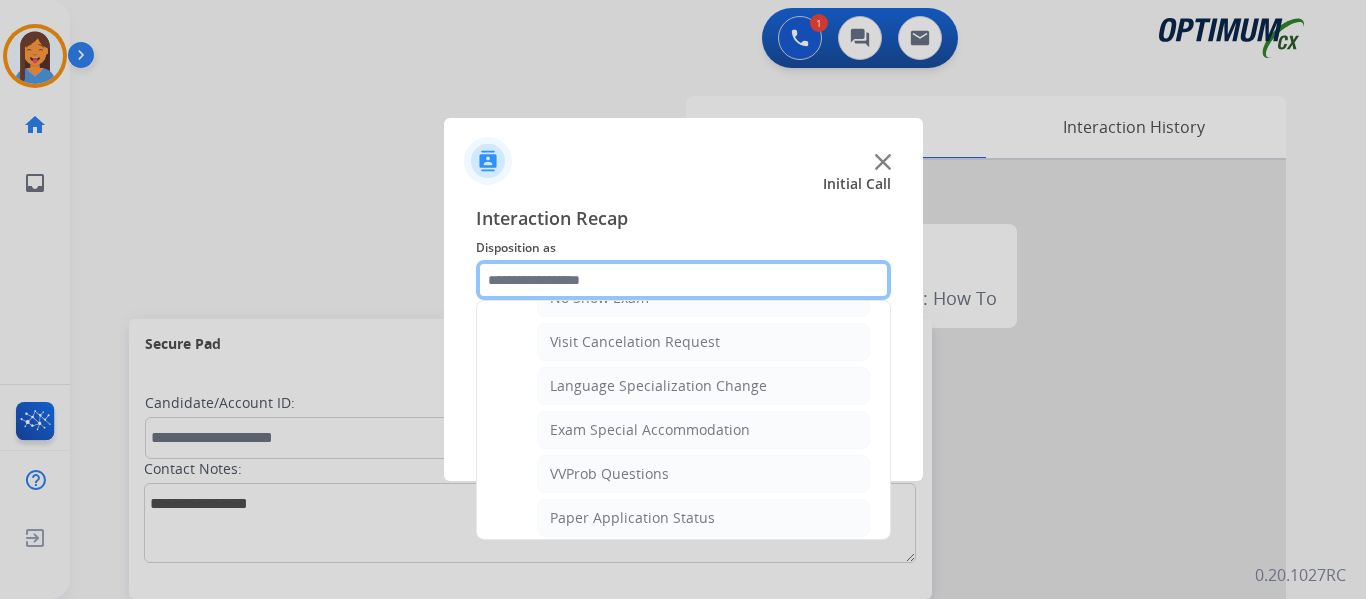 scroll, scrollTop: 1036, scrollLeft: 0, axis: vertical 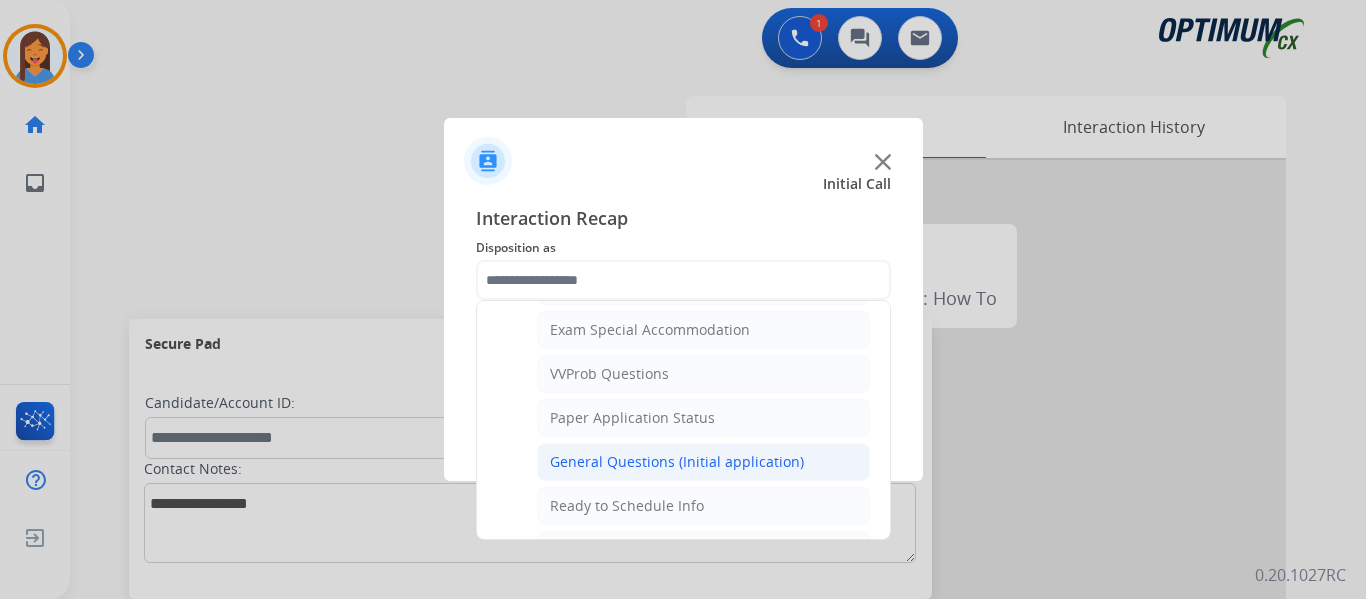 click on "General Questions (Initial application)" 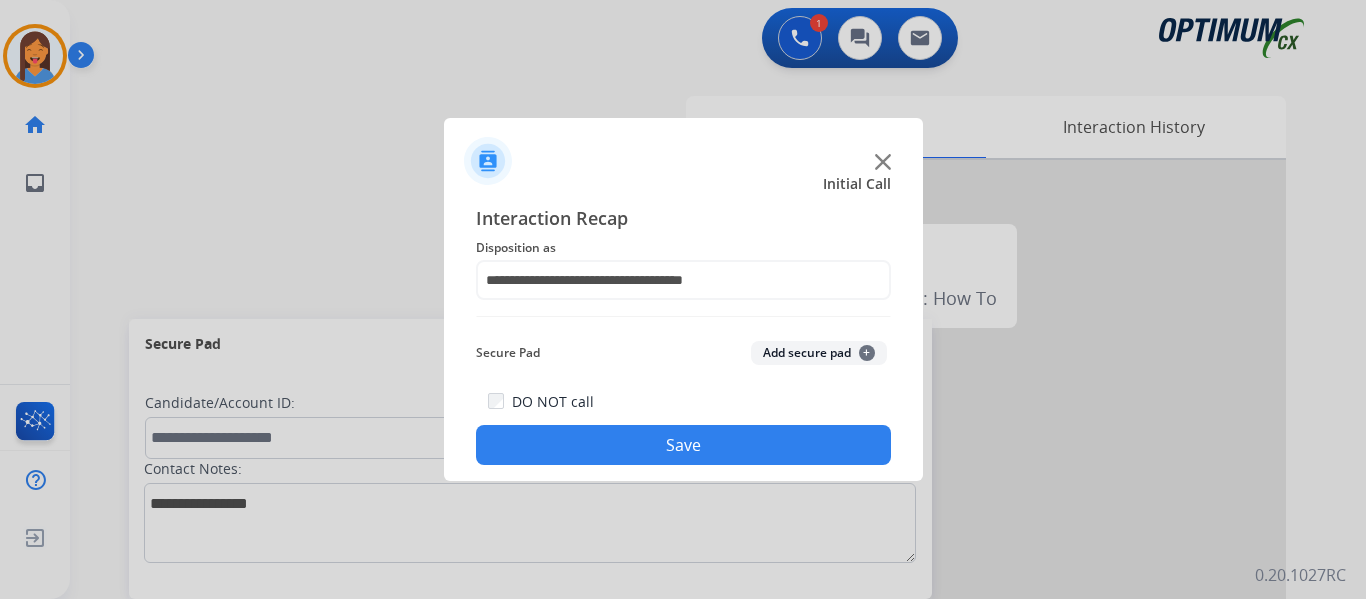click on "Save" 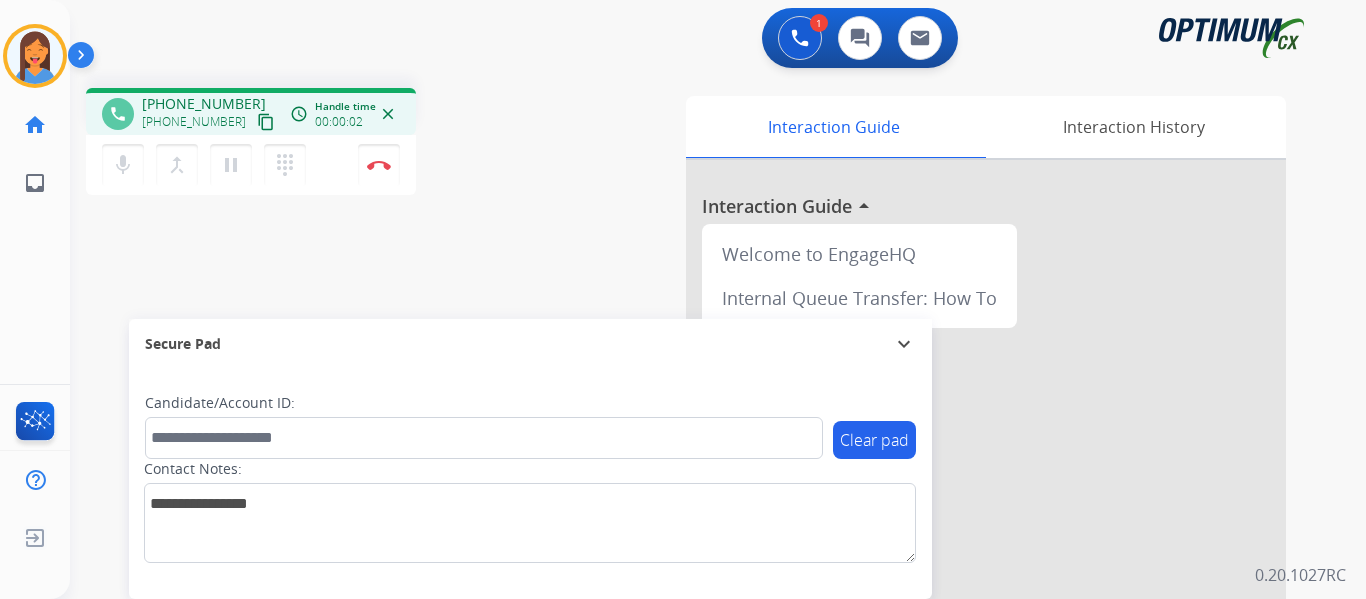 click on "content_copy" at bounding box center (266, 122) 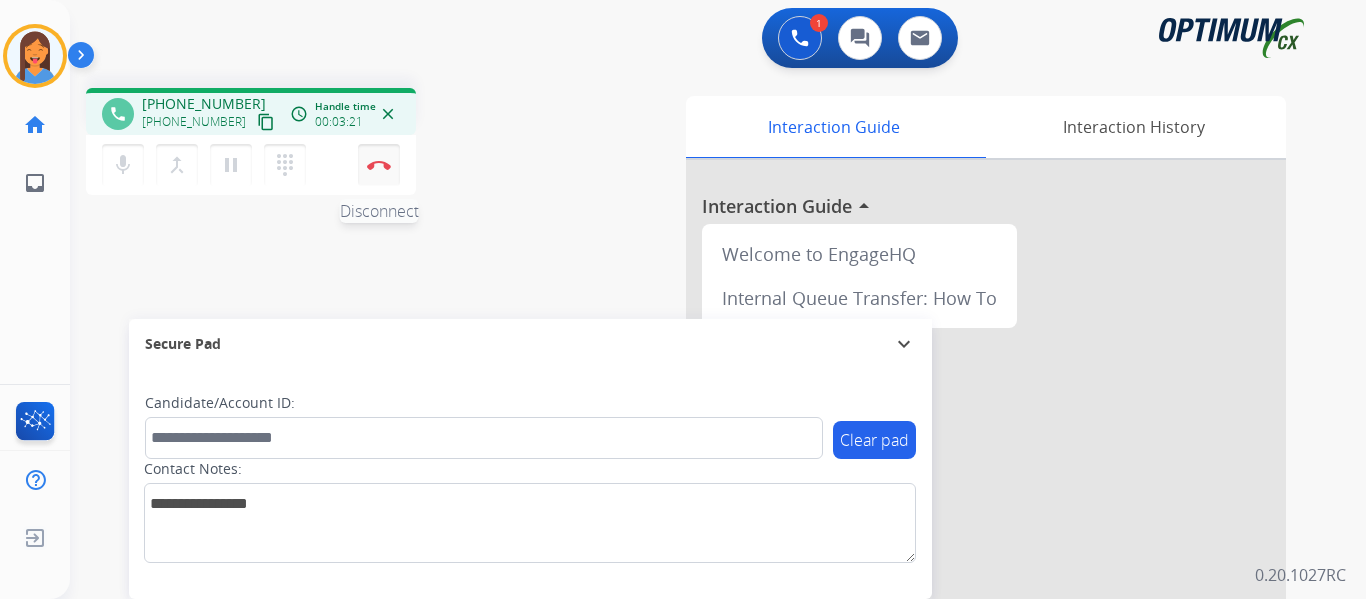click on "Disconnect" at bounding box center [379, 165] 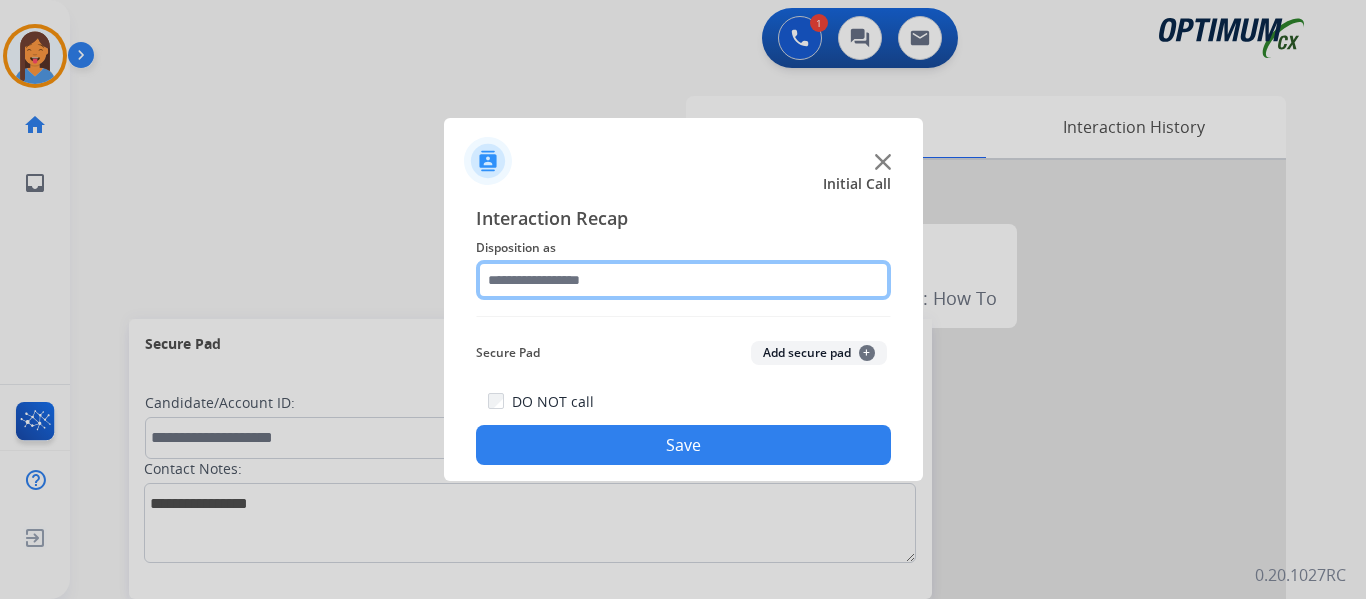 click 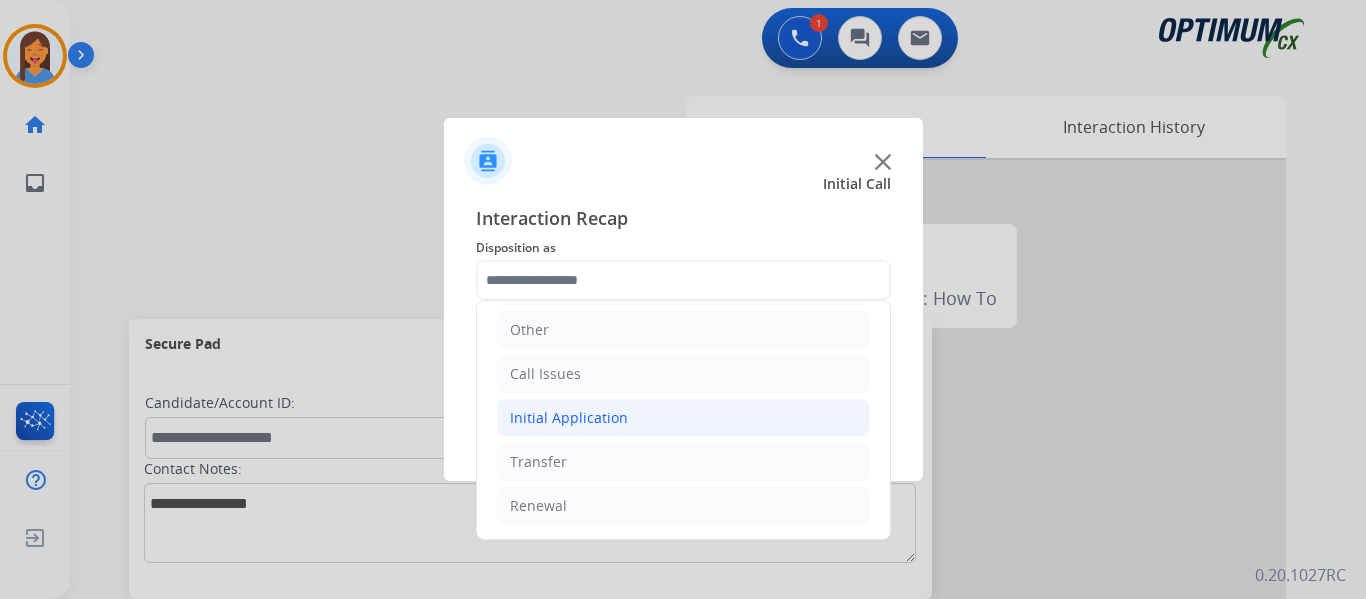 click on "Initial Application" 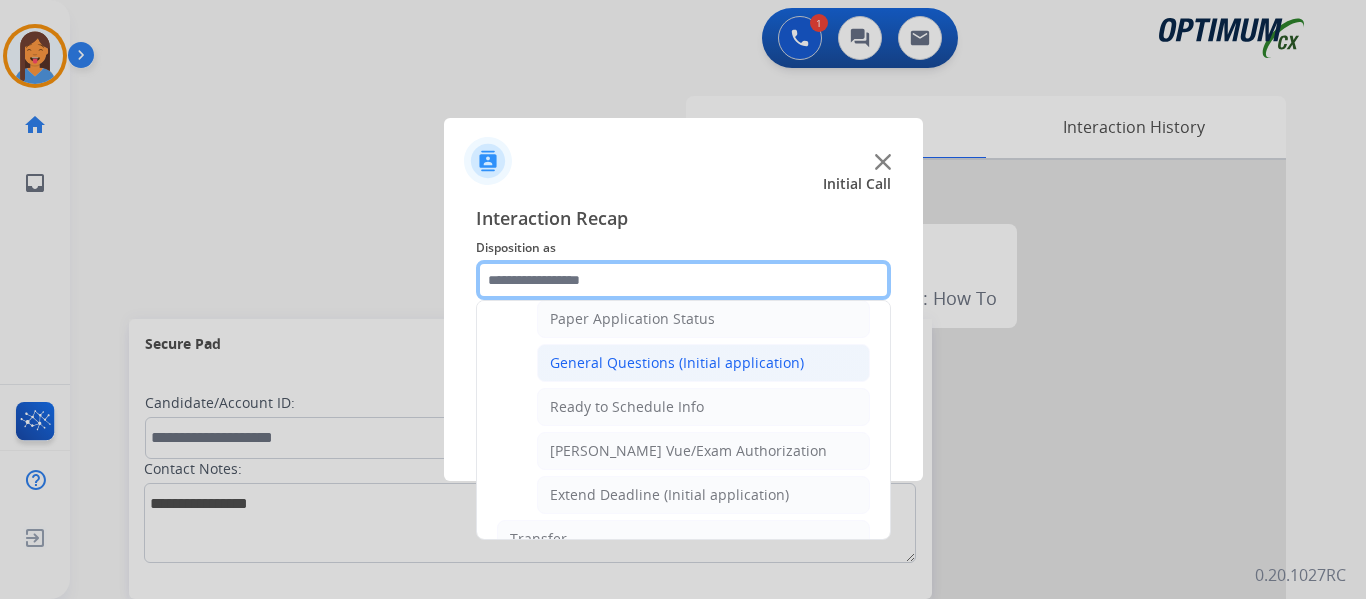scroll, scrollTop: 1136, scrollLeft: 0, axis: vertical 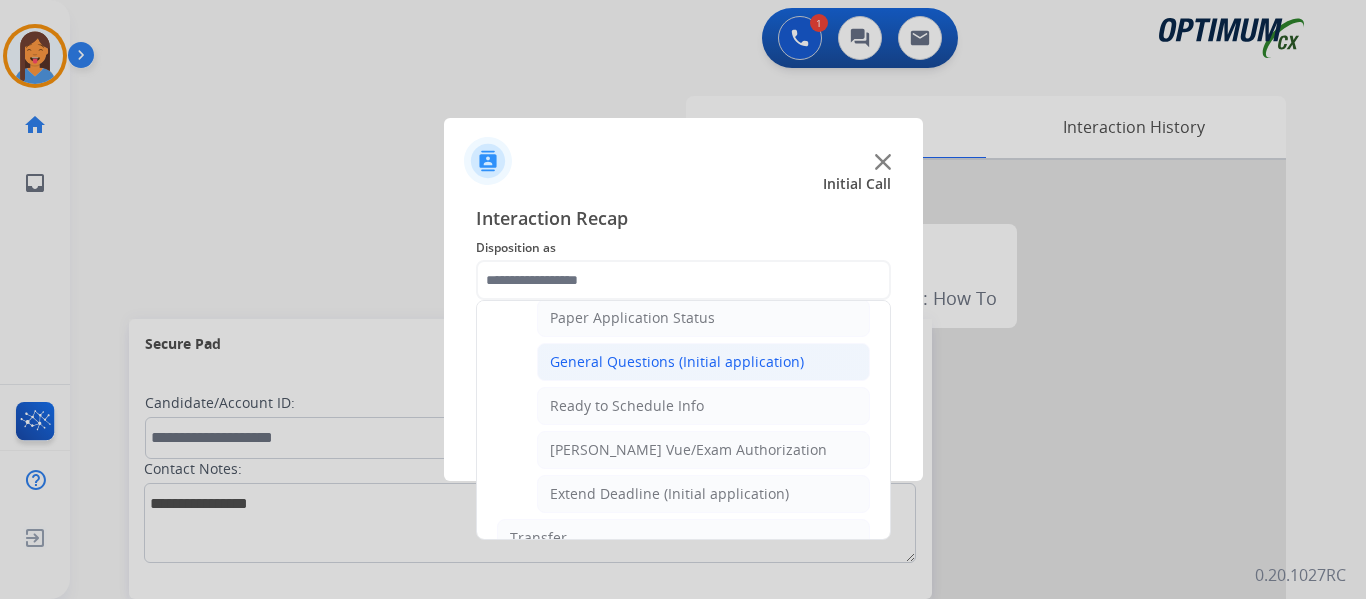 click on "General Questions (Initial application)" 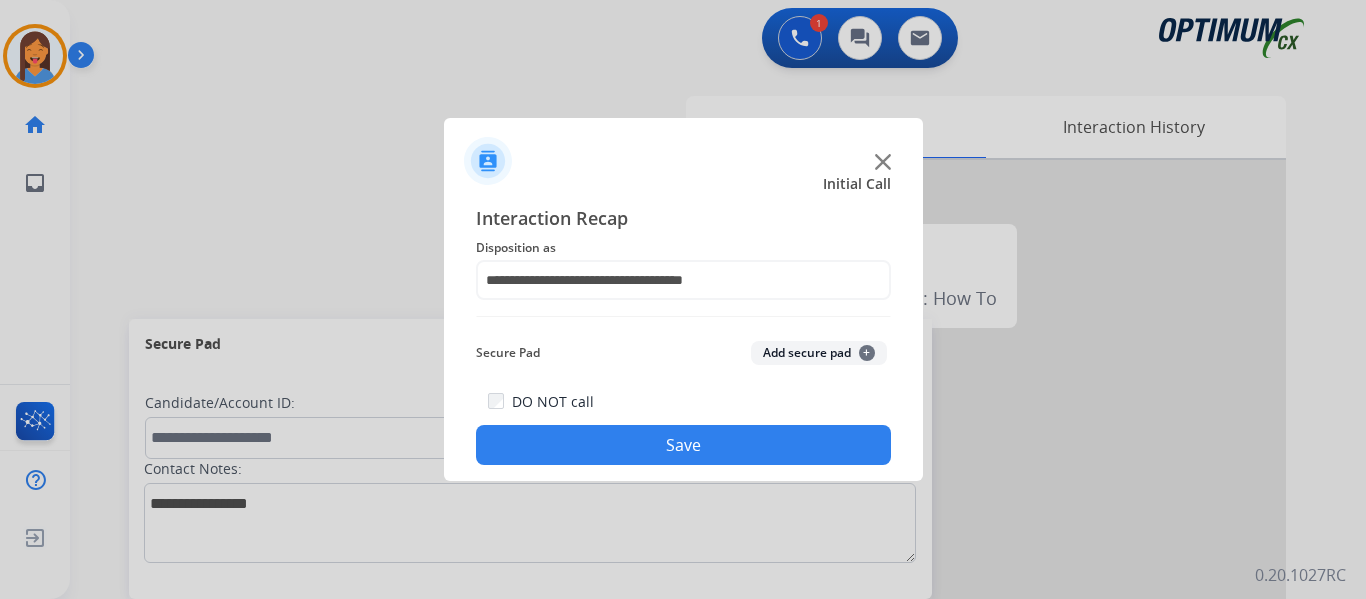 click on "Save" 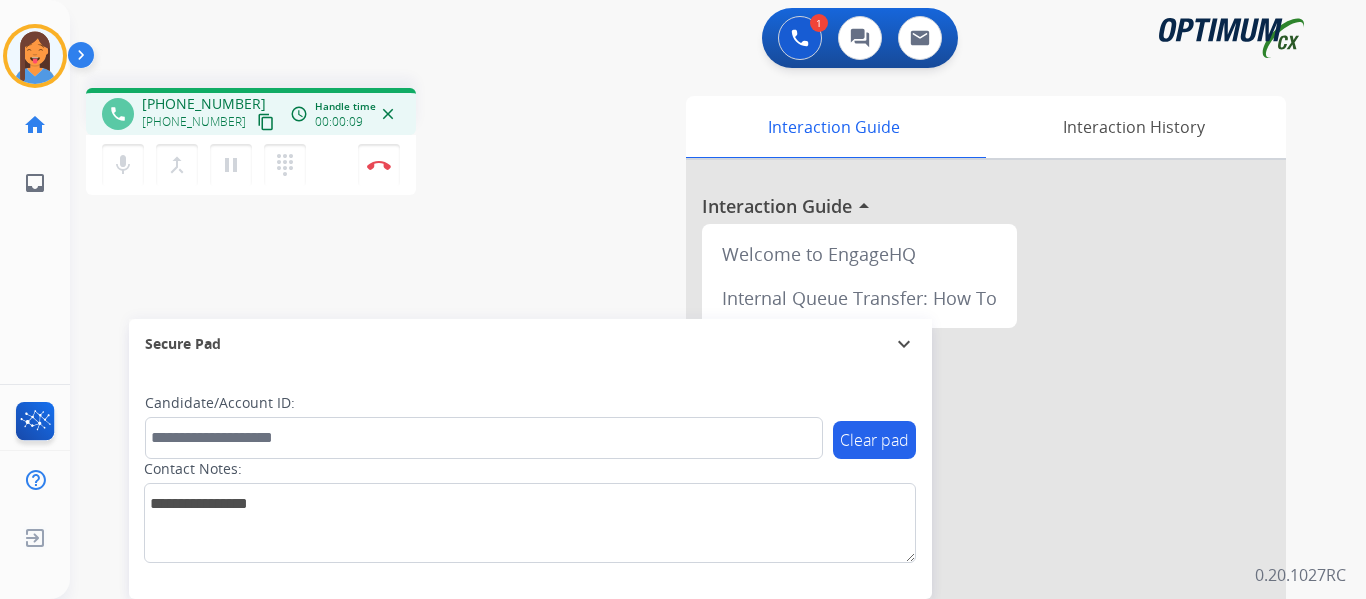 click on "content_copy" at bounding box center (266, 122) 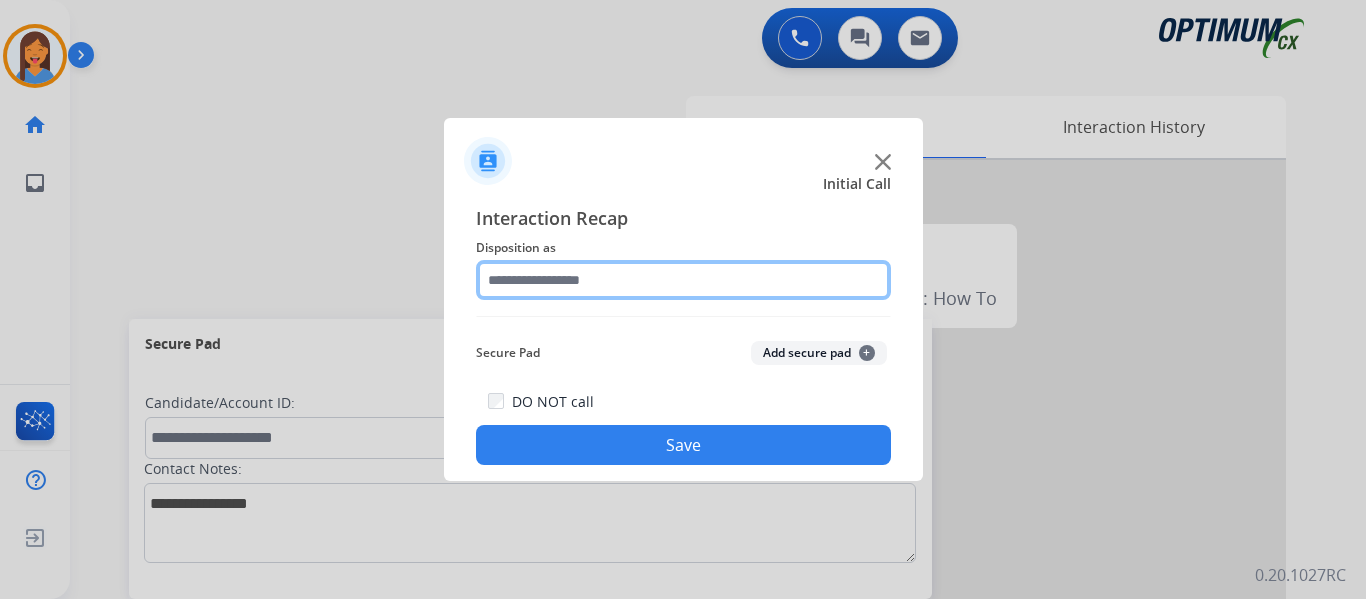 click 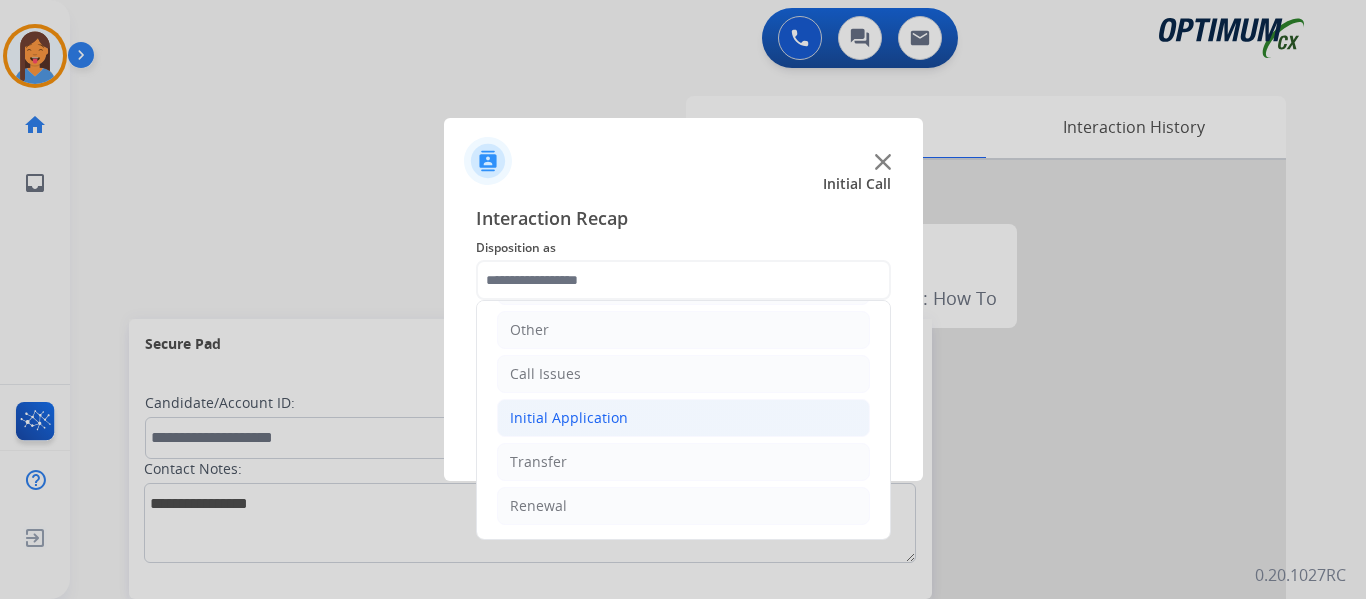 click on "Initial Application" 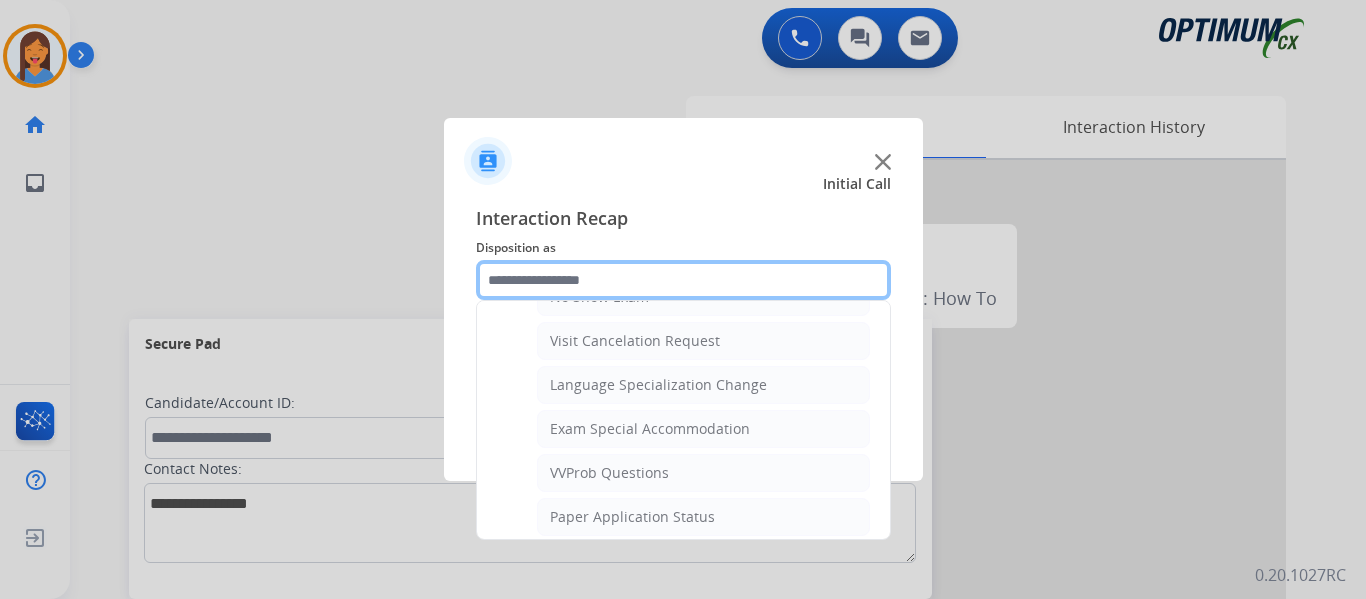scroll, scrollTop: 1036, scrollLeft: 0, axis: vertical 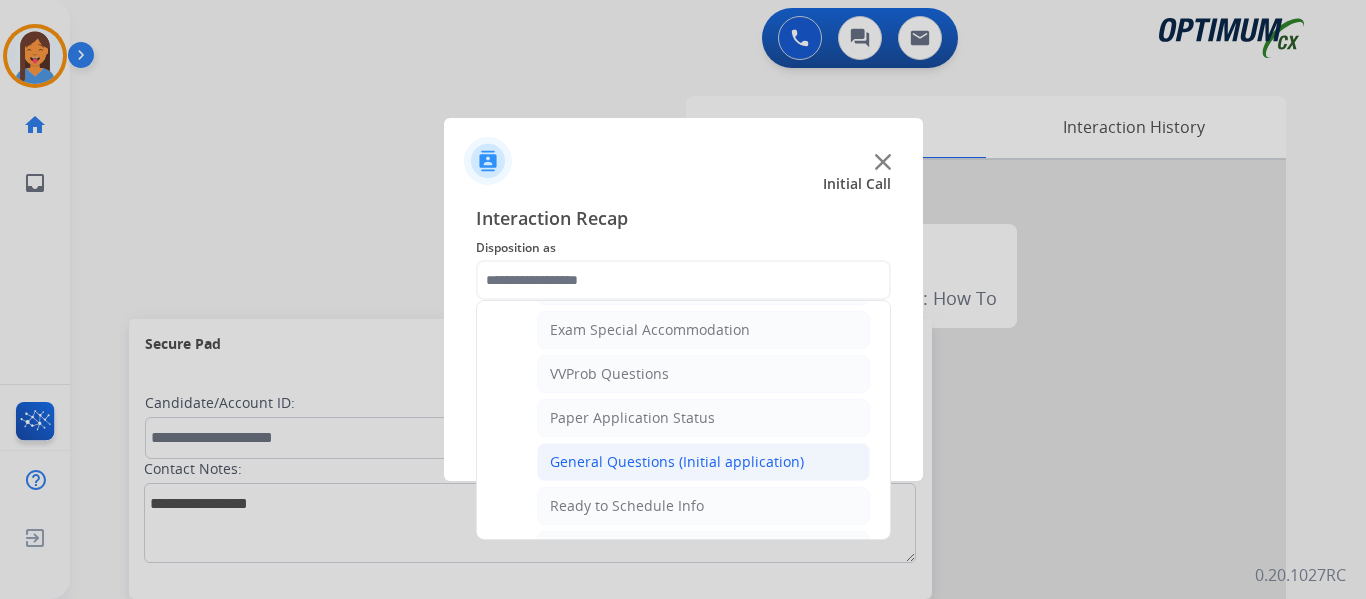 click on "General Questions (Initial application)" 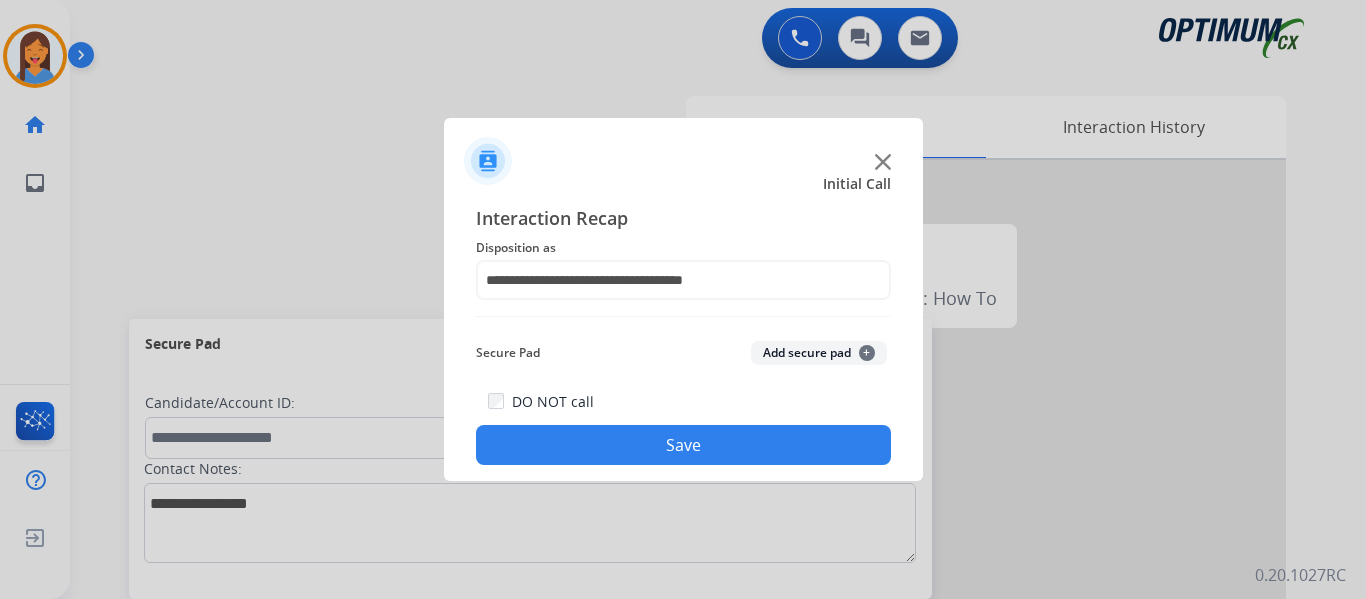 click on "Save" 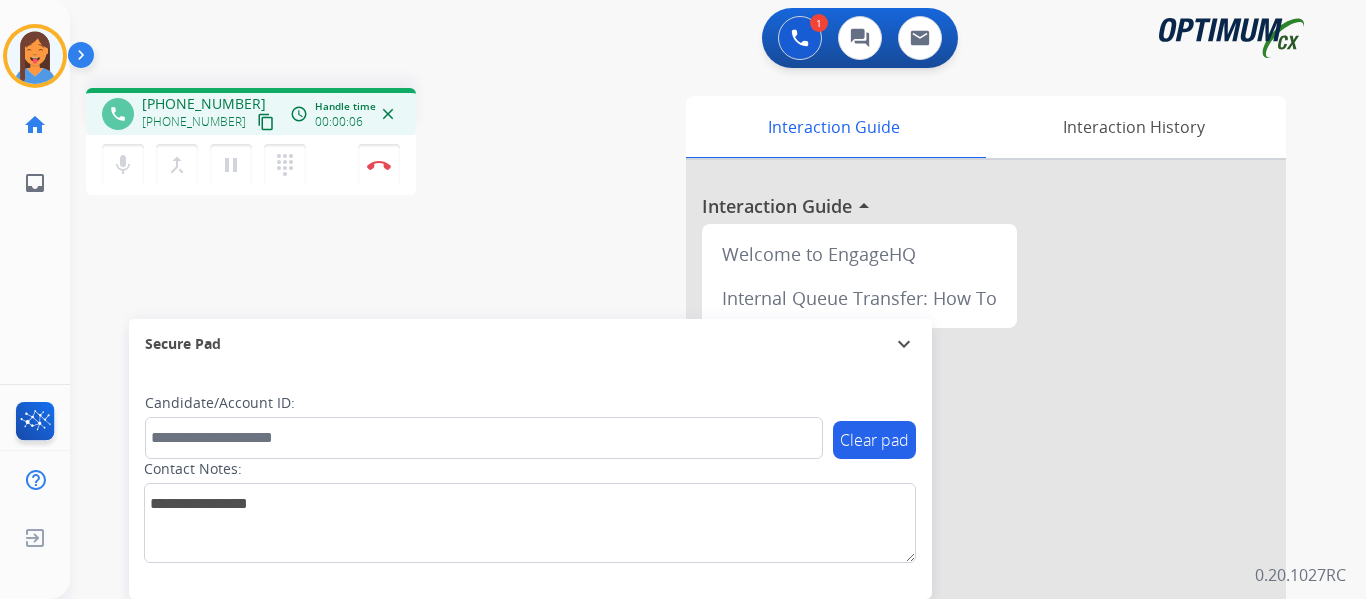 click on "content_copy" at bounding box center [266, 122] 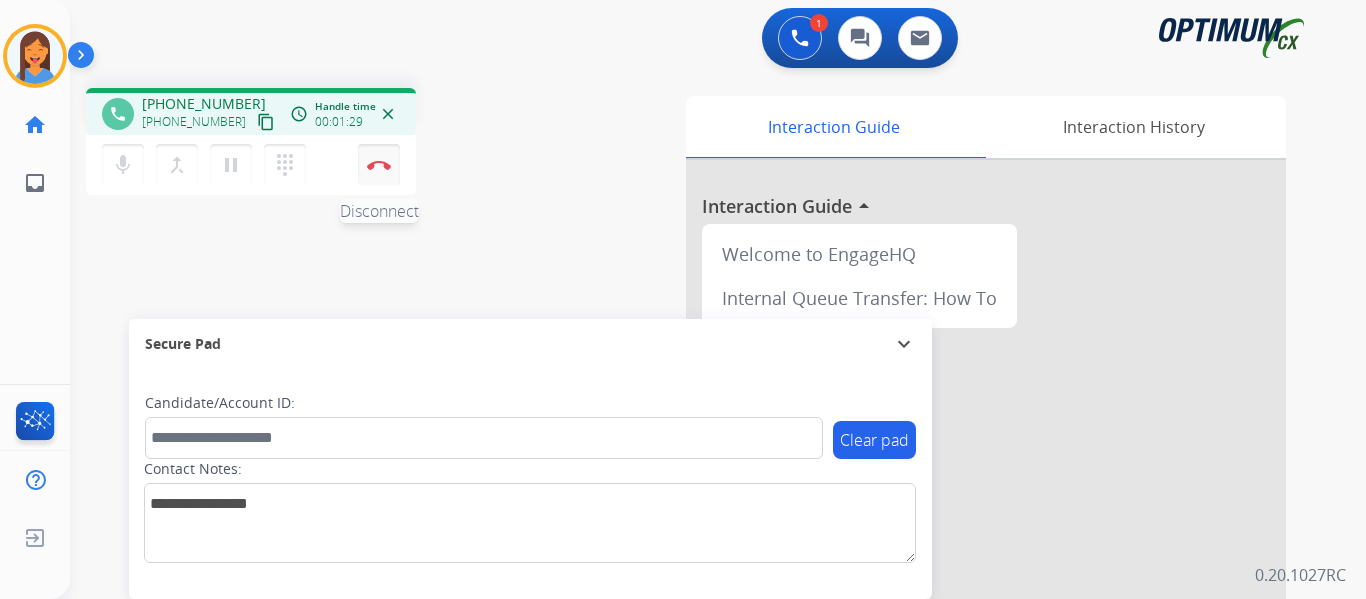 click at bounding box center (379, 165) 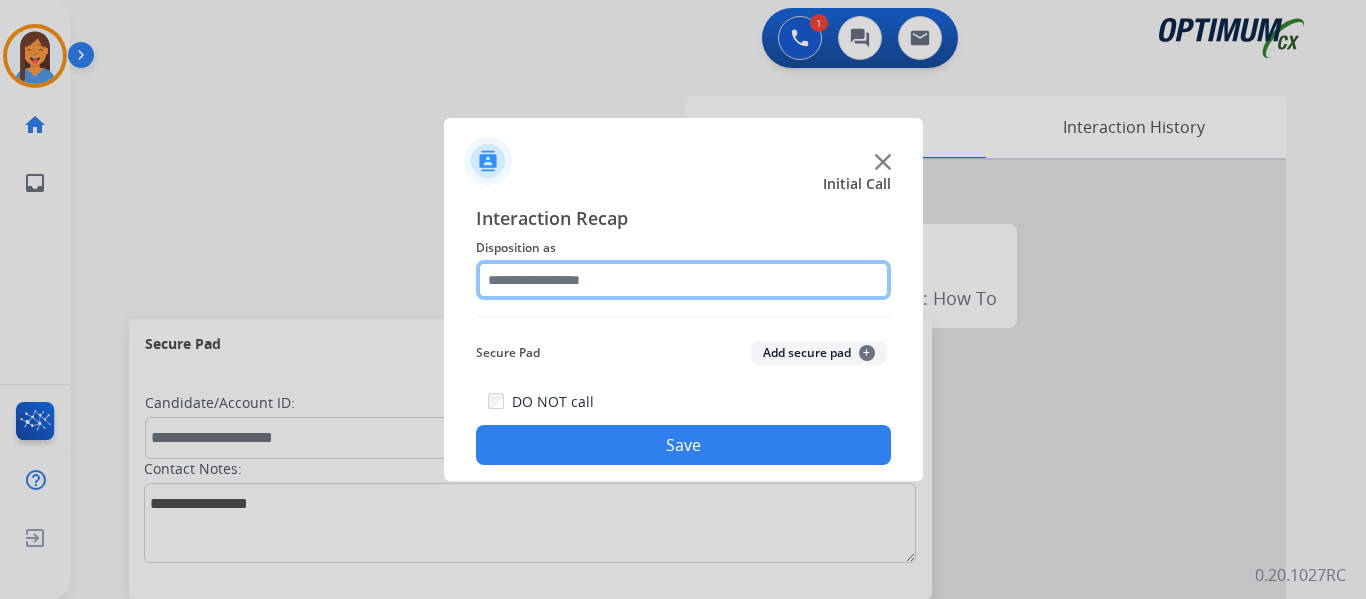 click 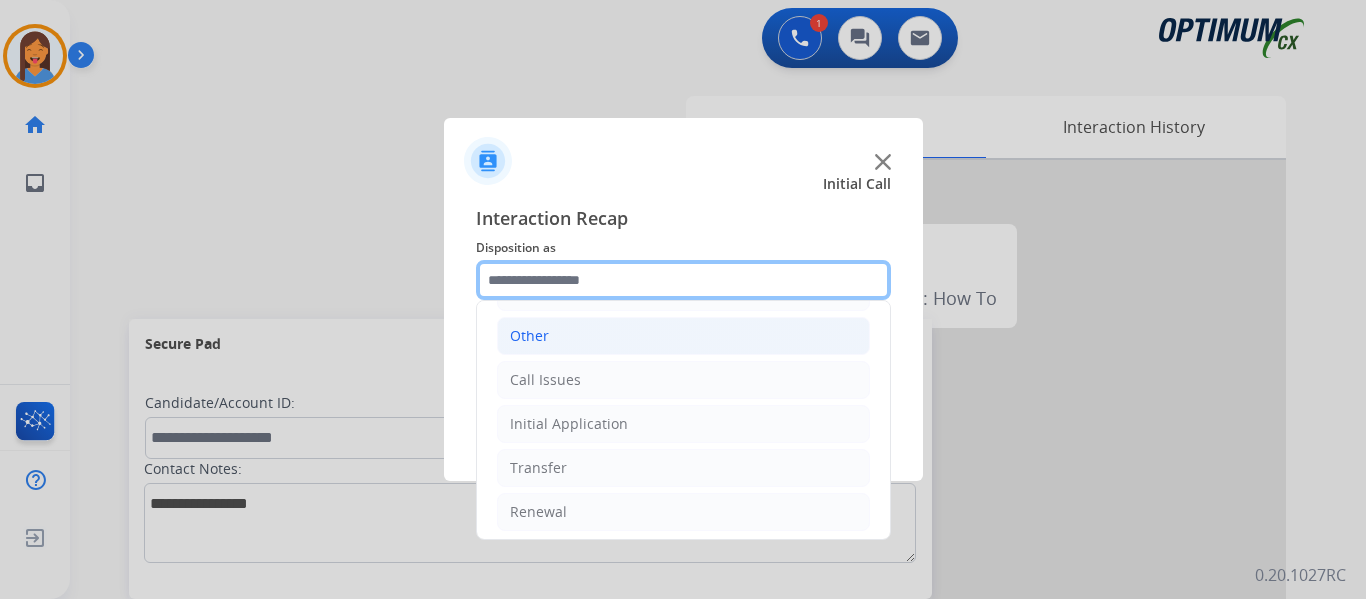 scroll, scrollTop: 136, scrollLeft: 0, axis: vertical 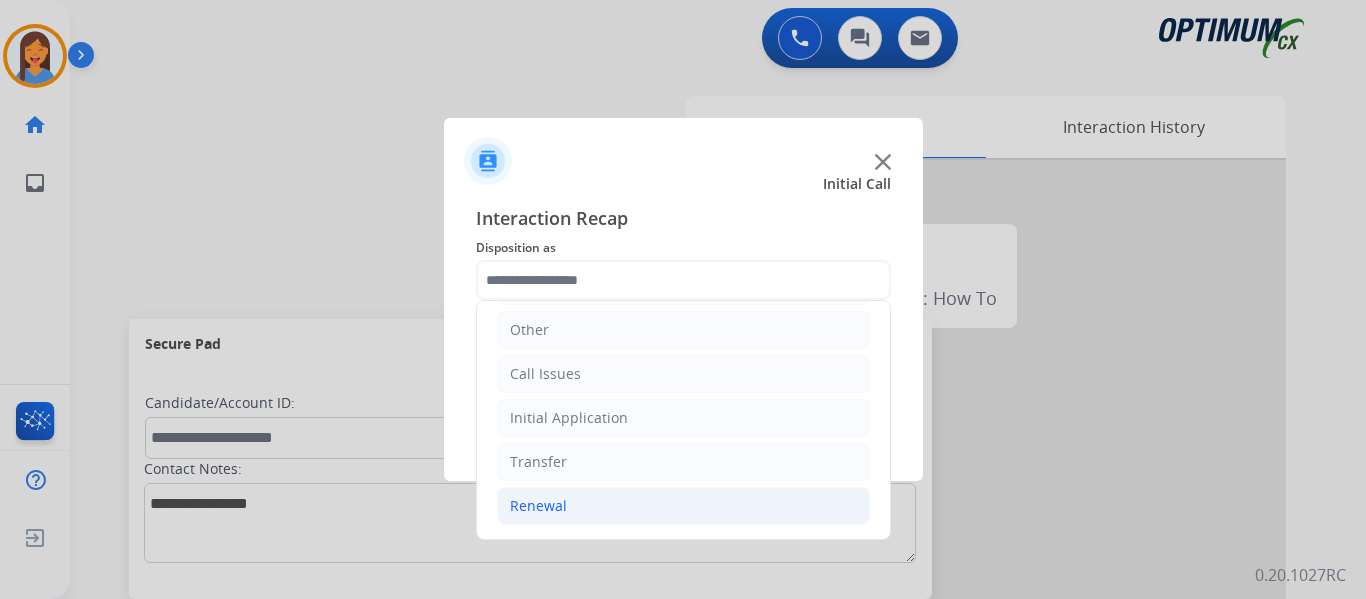 click on "Renewal" 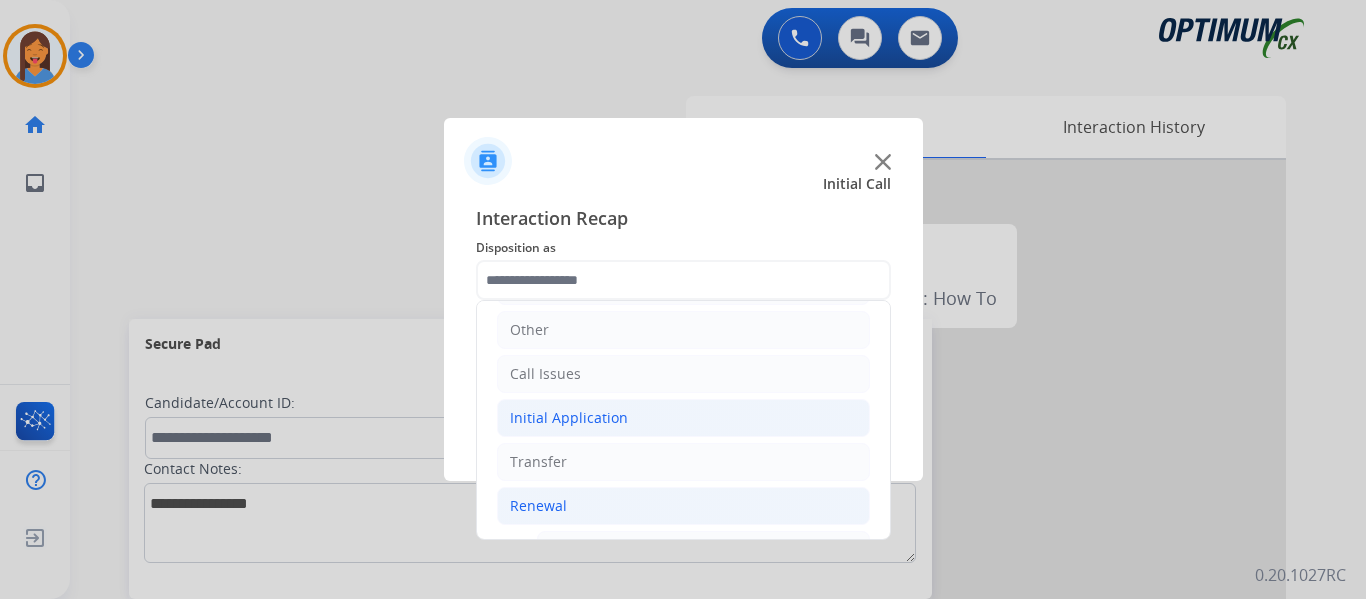 click on "Initial Application" 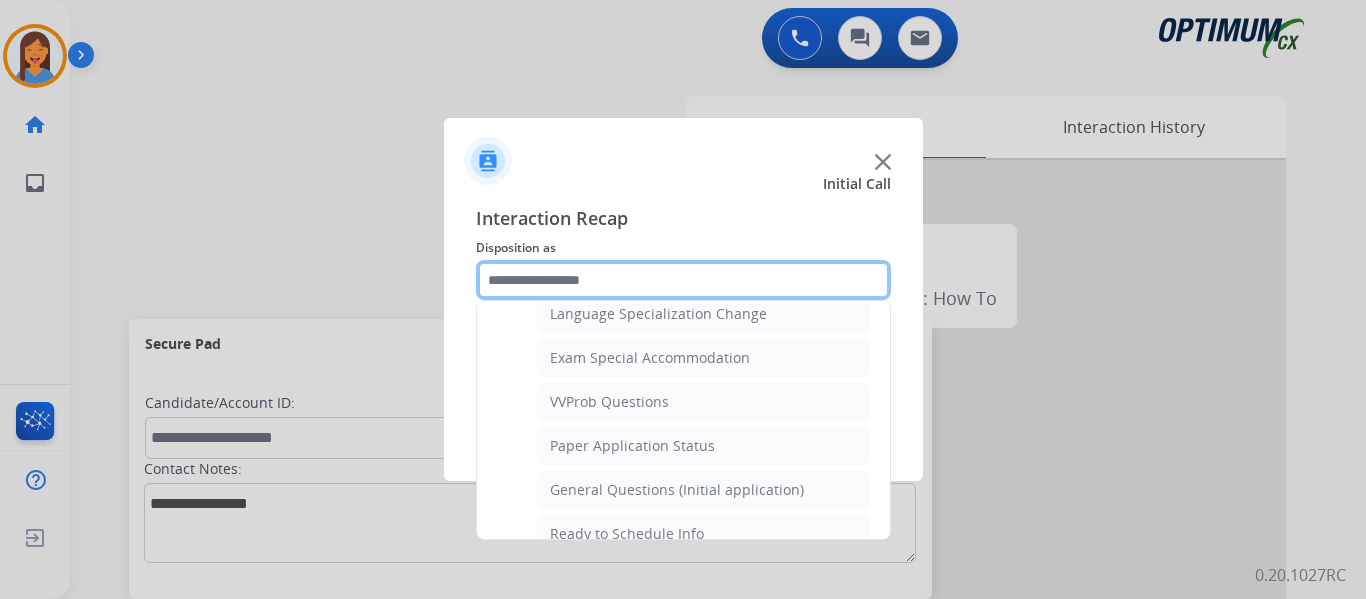 scroll, scrollTop: 1036, scrollLeft: 0, axis: vertical 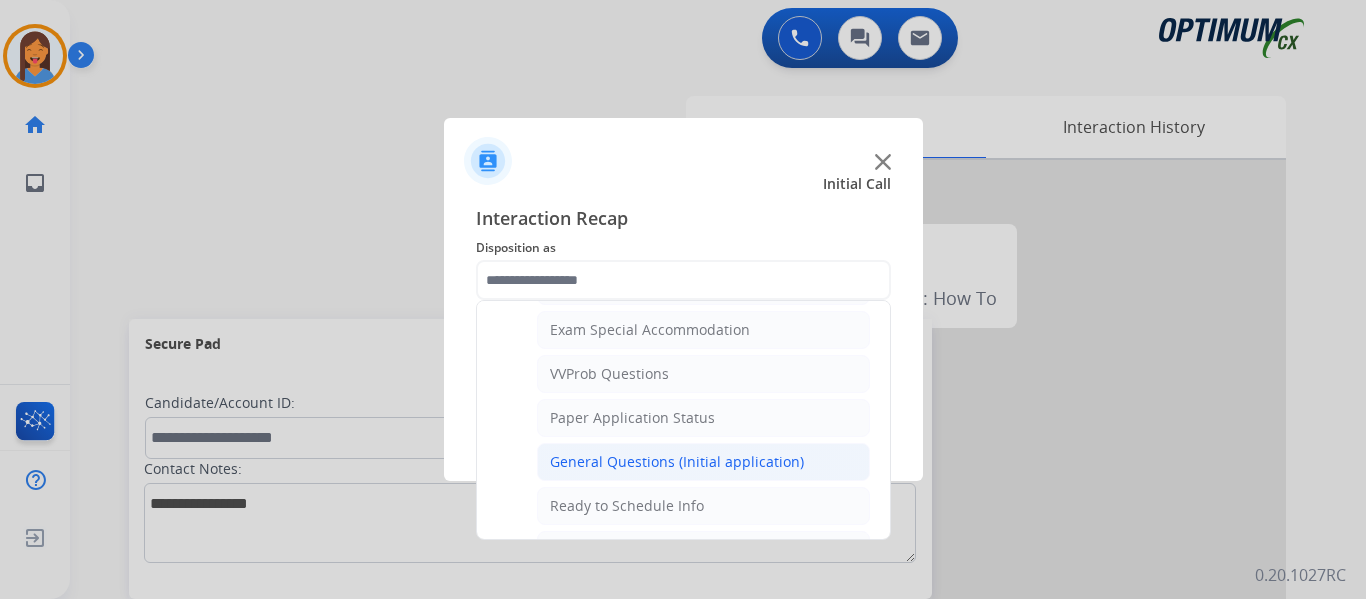 click on "General Questions (Initial application)" 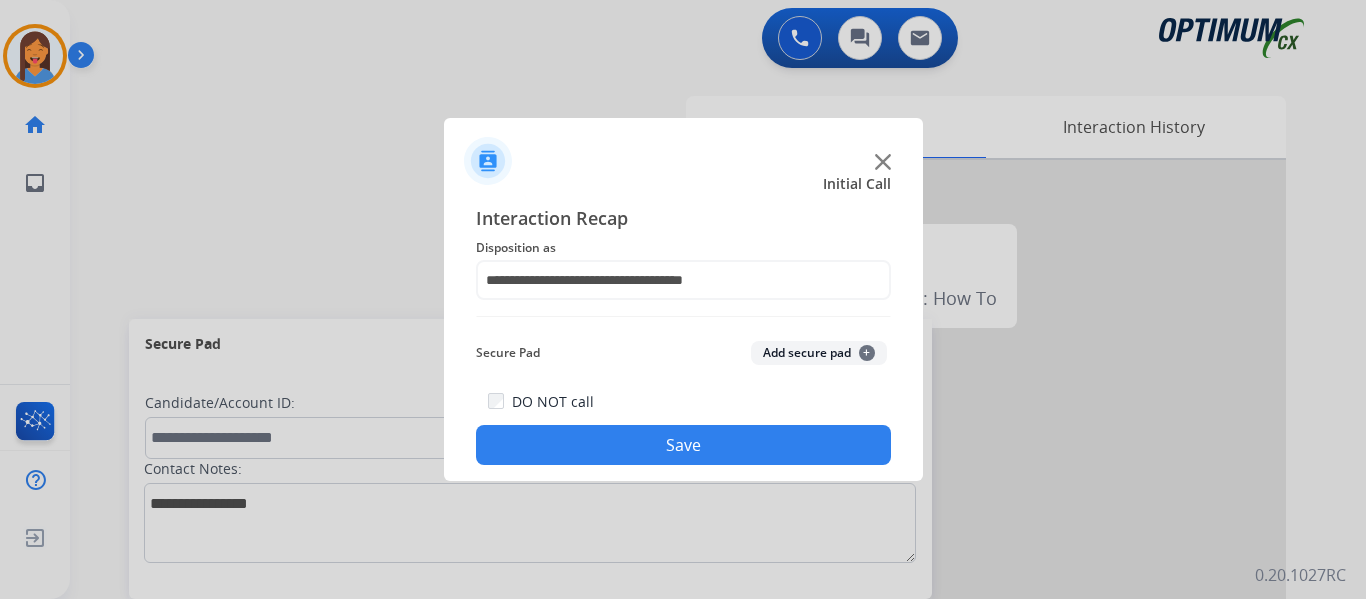 click on "Save" 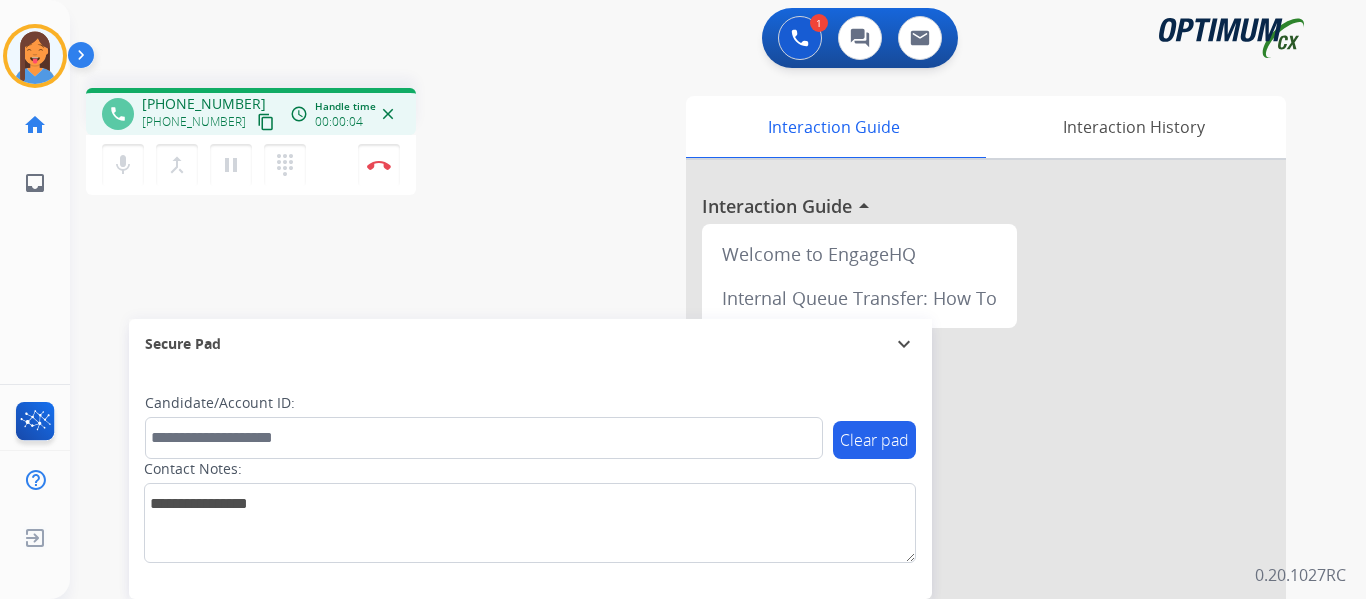 click on "content_copy" at bounding box center (266, 122) 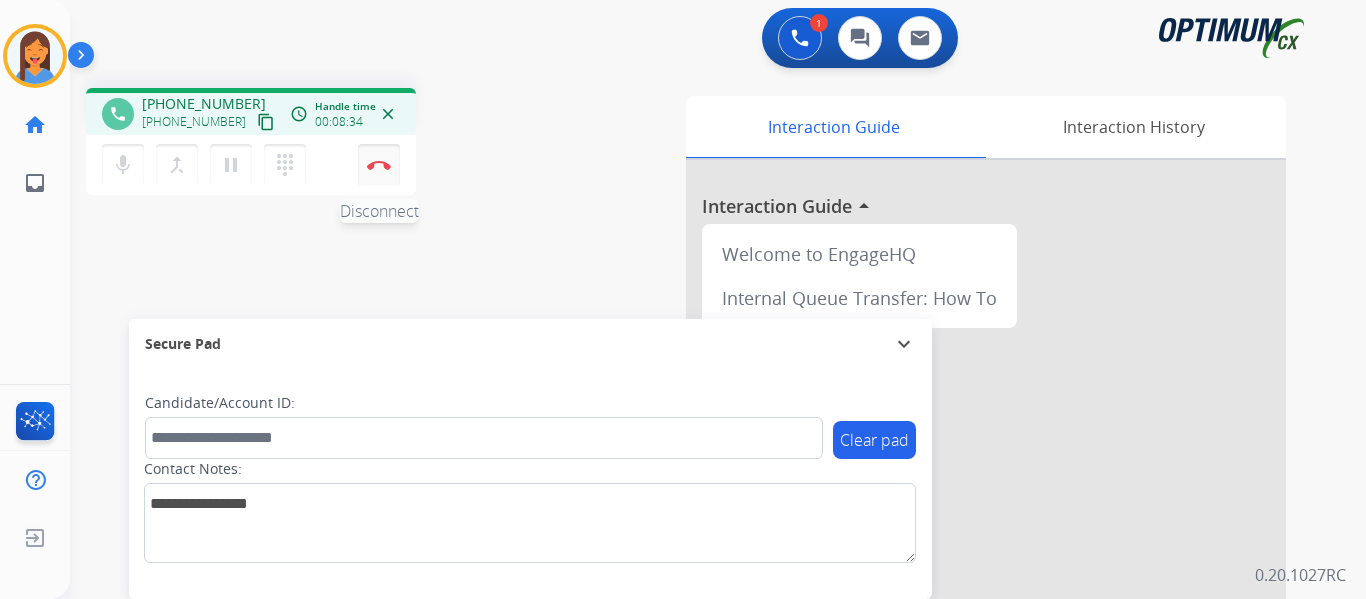 click at bounding box center (379, 165) 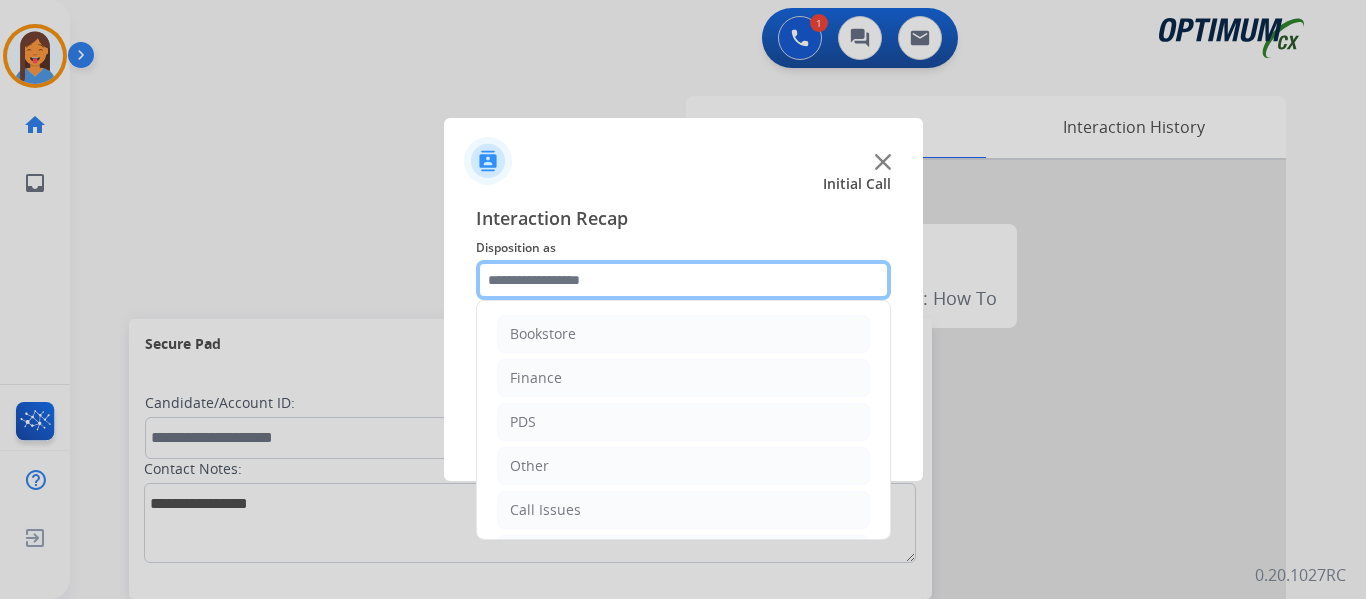 click 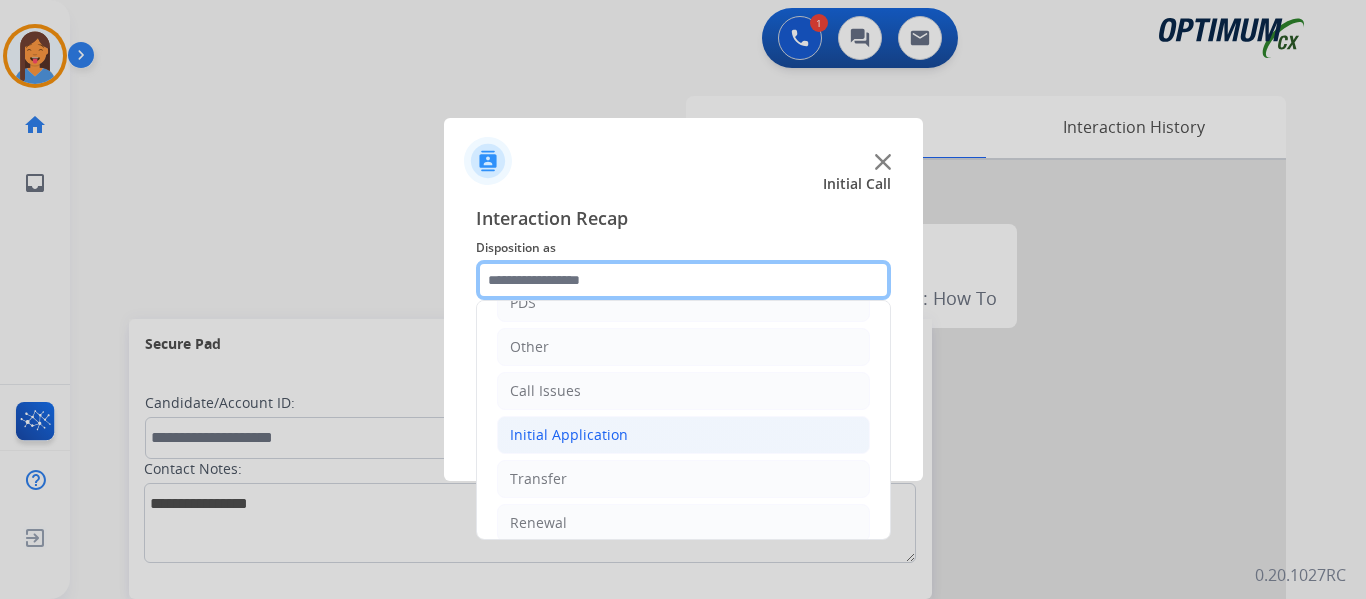 scroll, scrollTop: 136, scrollLeft: 0, axis: vertical 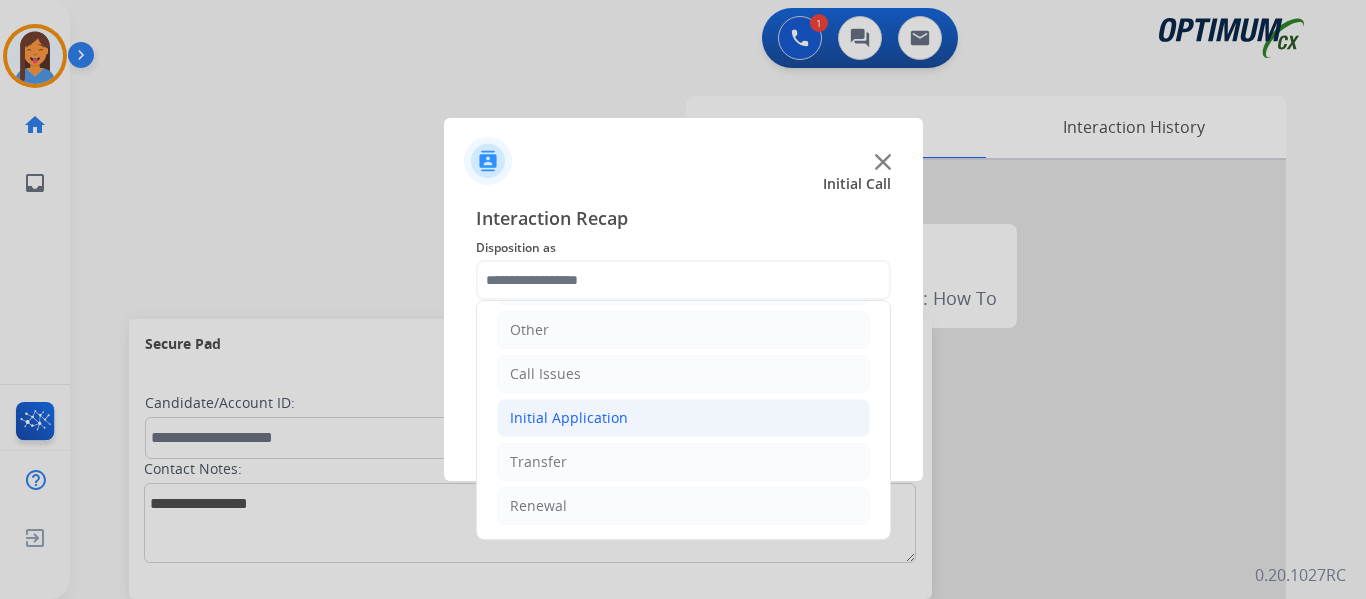 click on "Initial Application" 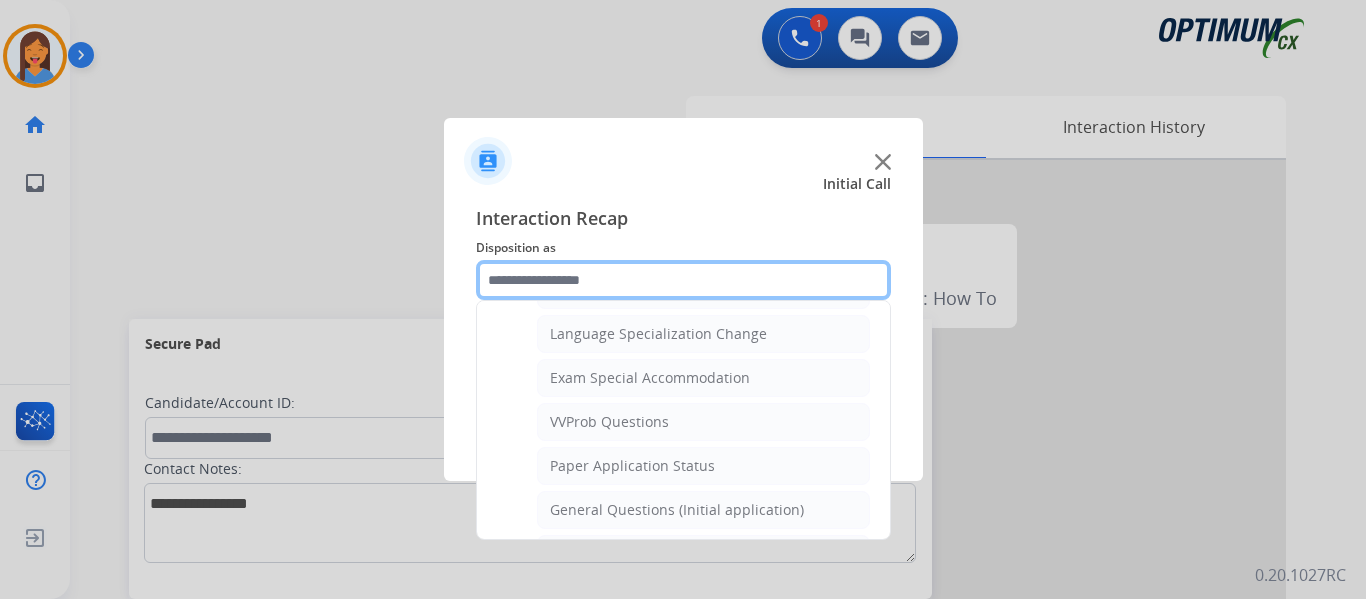 scroll, scrollTop: 1036, scrollLeft: 0, axis: vertical 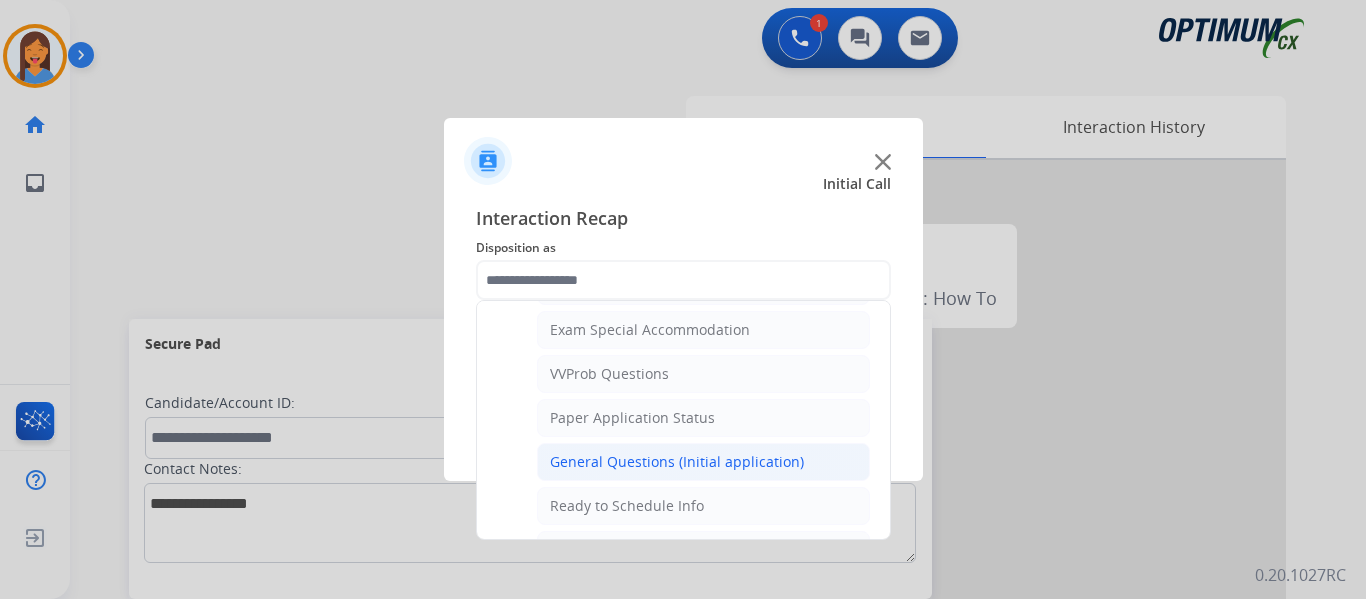 click on "General Questions (Initial application)" 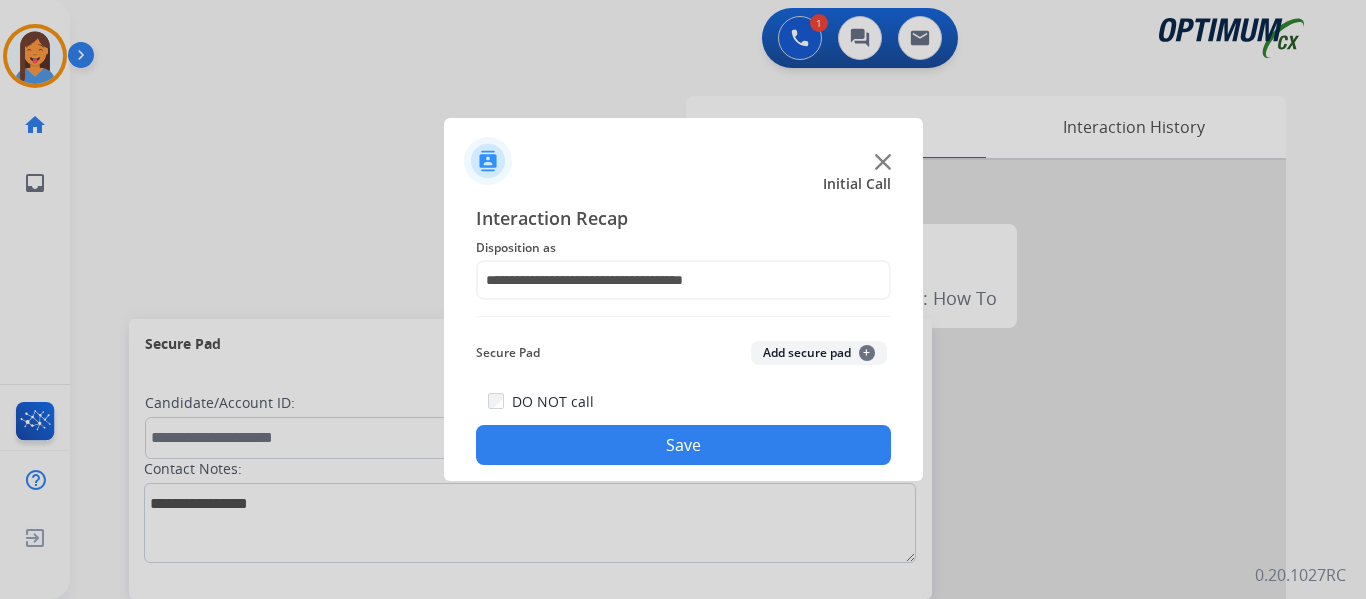 click on "Save" 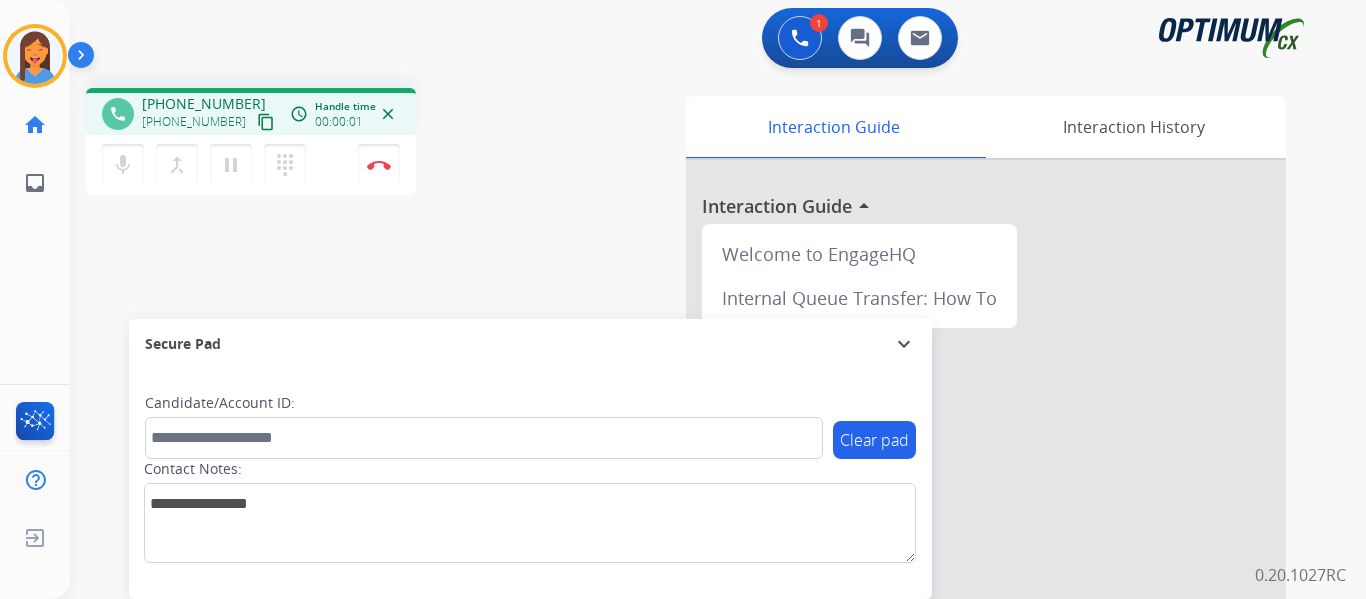 click on "content_copy" at bounding box center [266, 122] 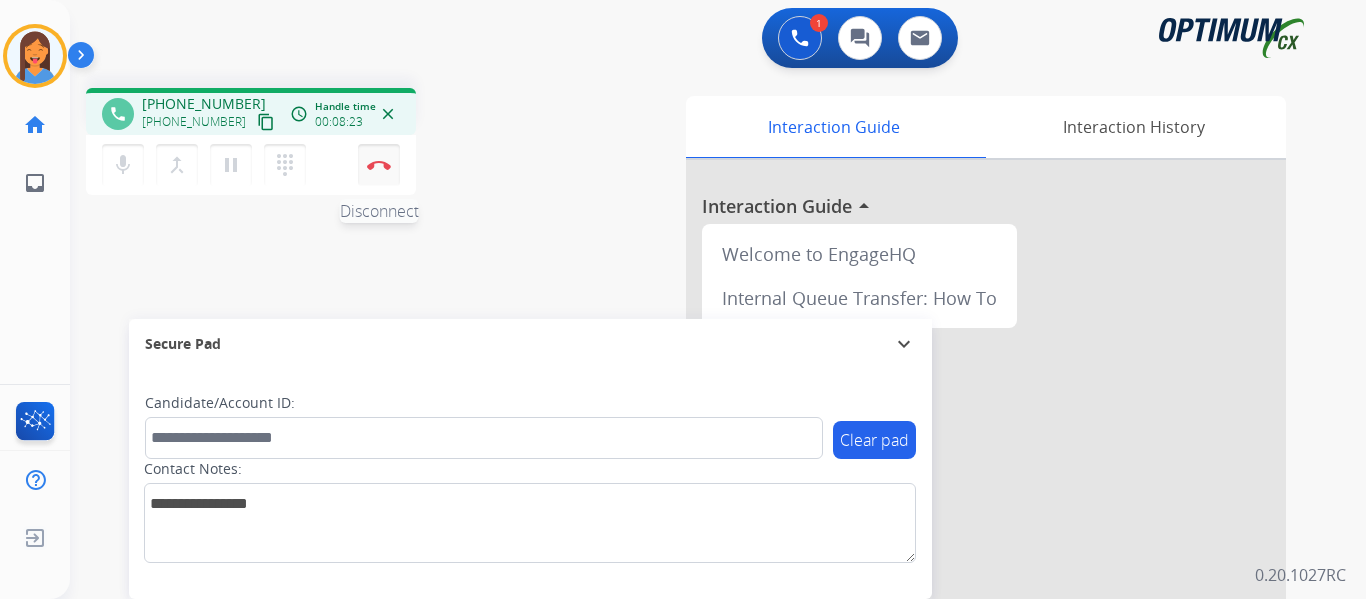 click at bounding box center [379, 165] 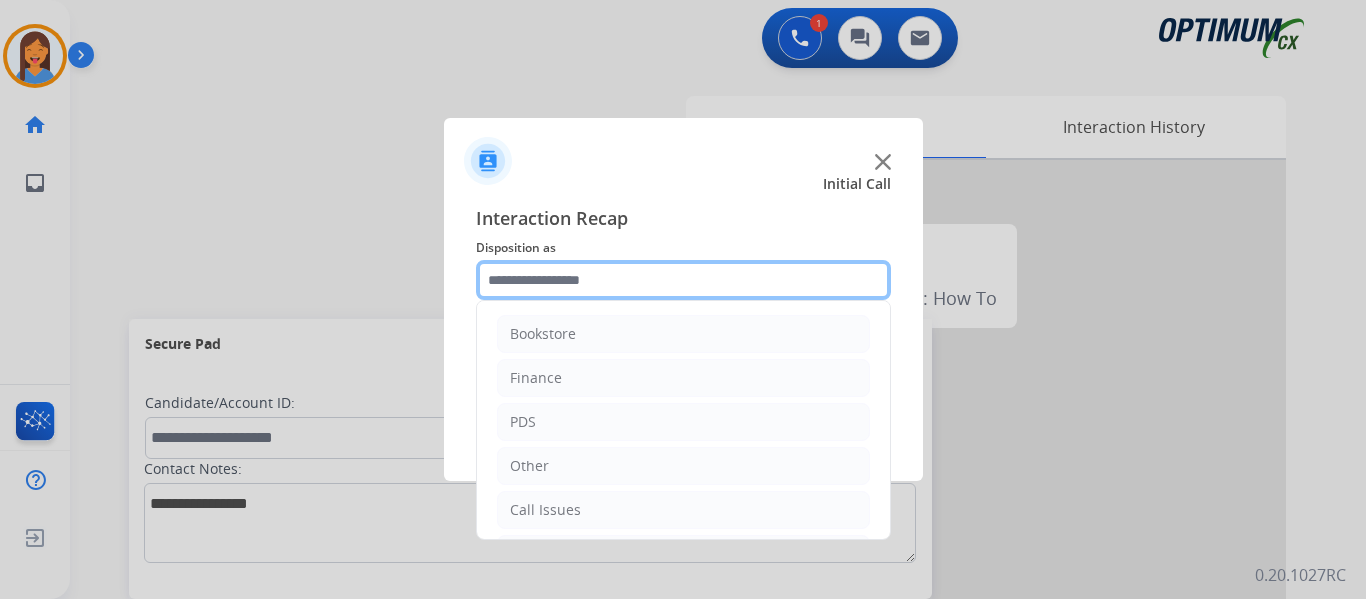 click 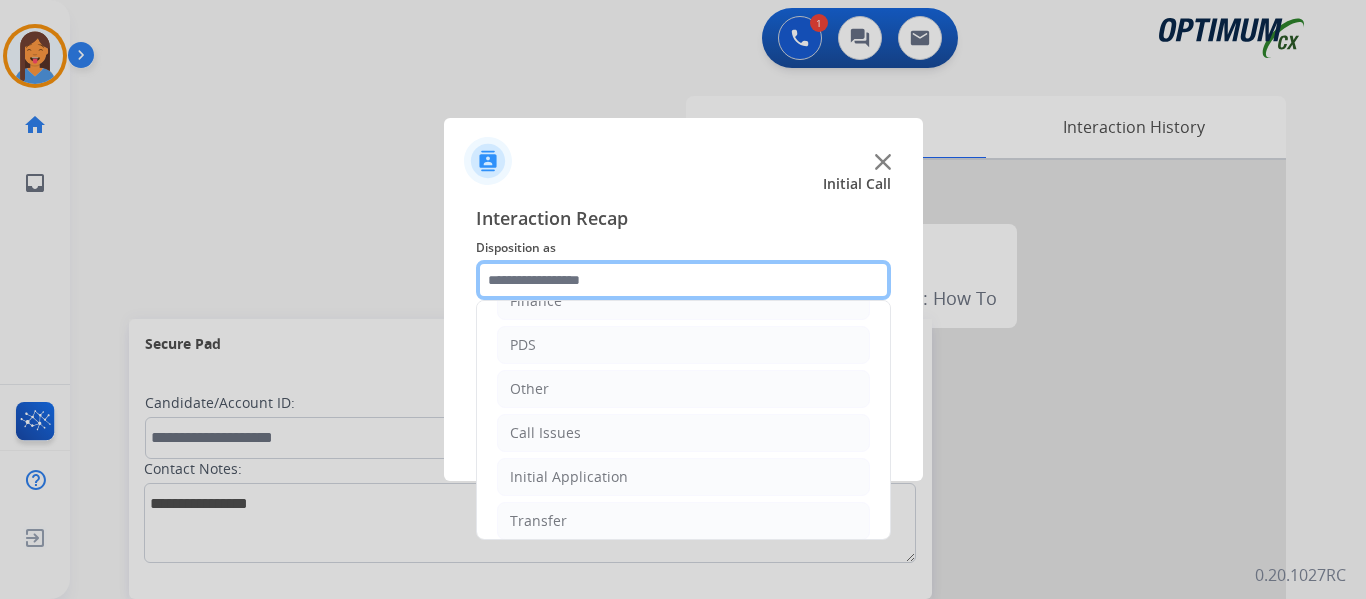 scroll, scrollTop: 136, scrollLeft: 0, axis: vertical 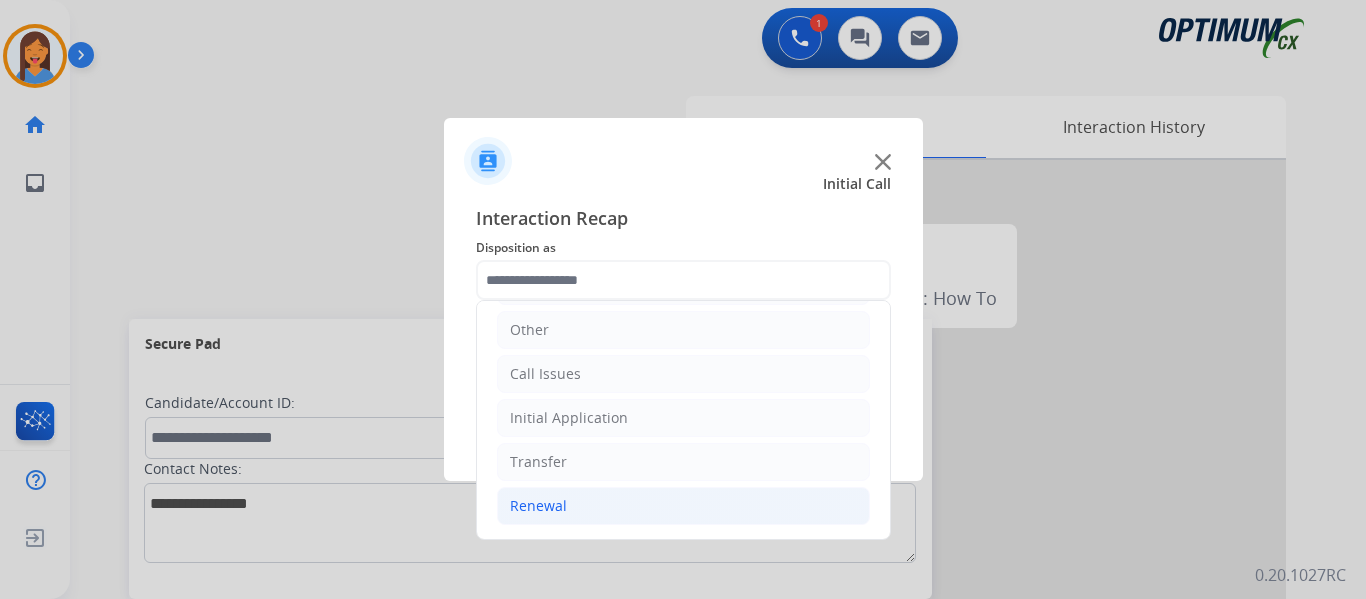 click on "Renewal" 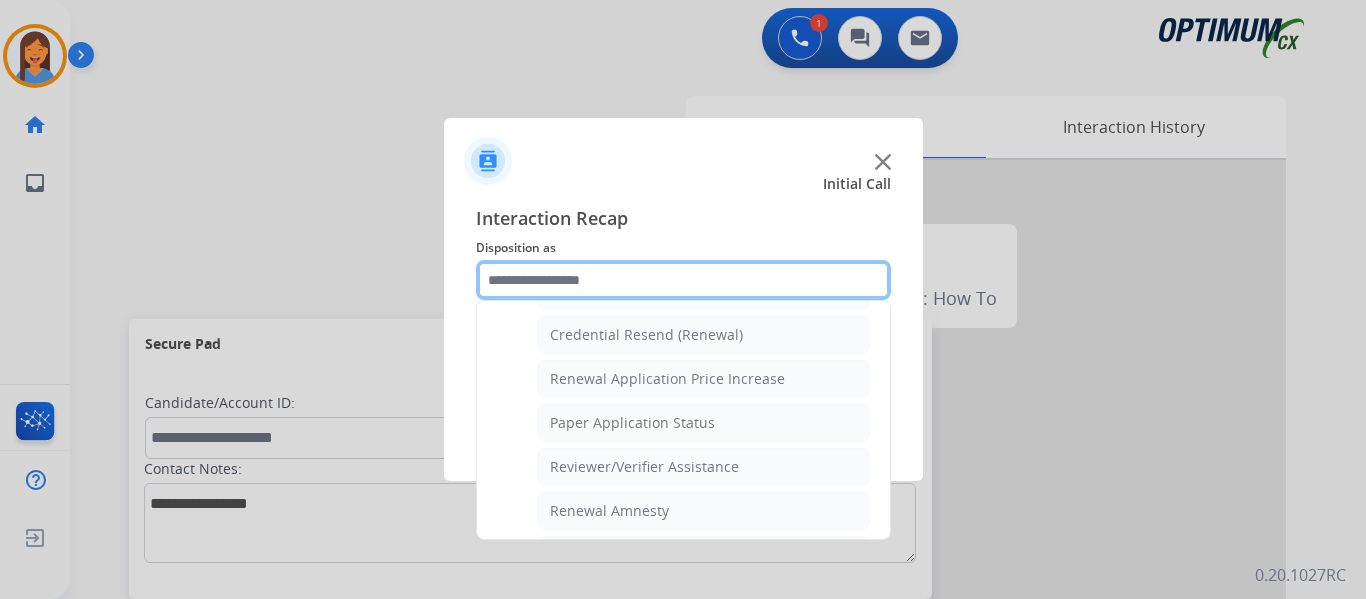scroll, scrollTop: 636, scrollLeft: 0, axis: vertical 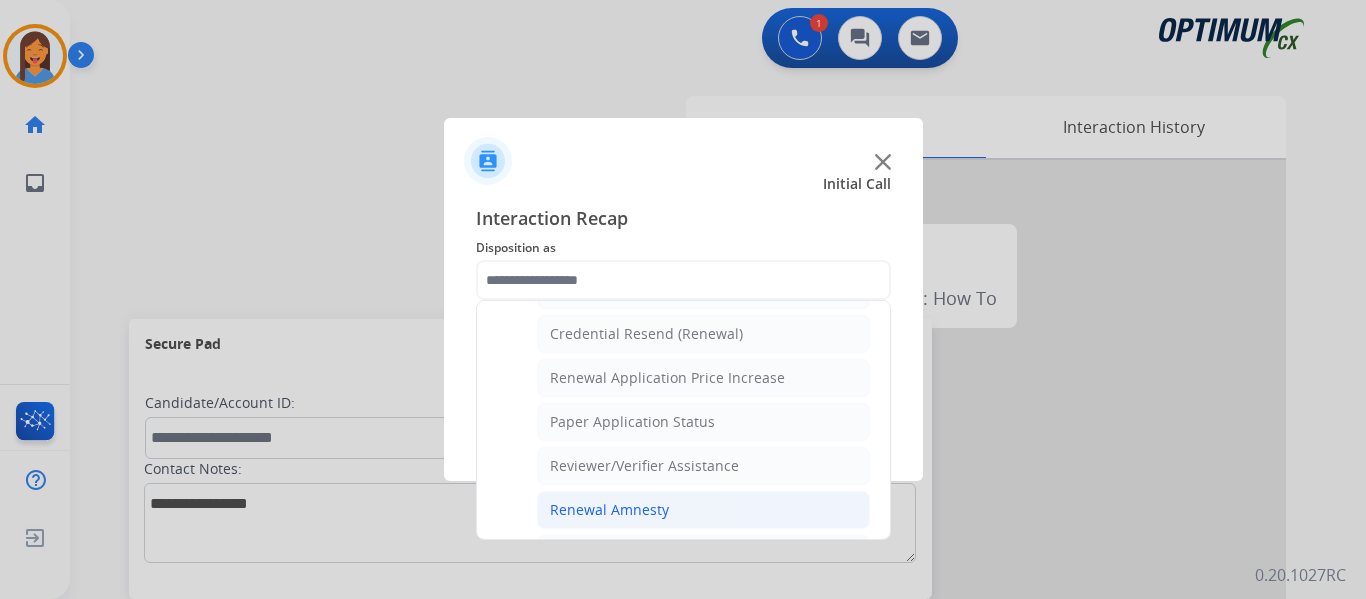 click on "Renewal Amnesty" 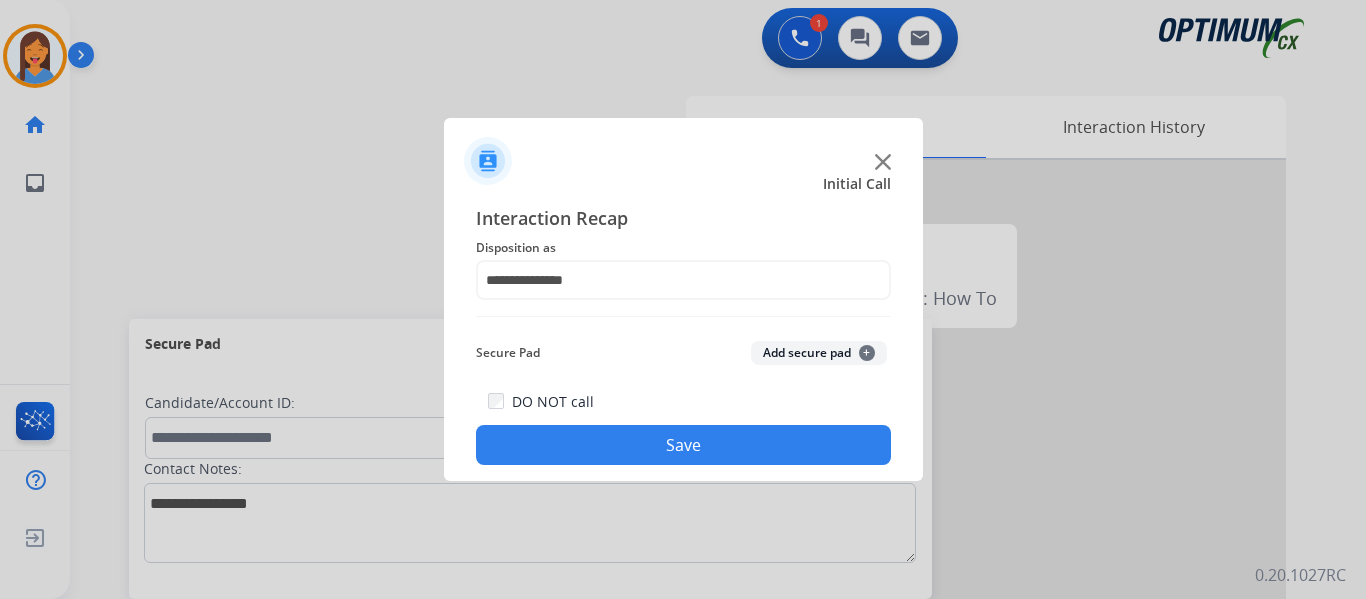 click on "Save" 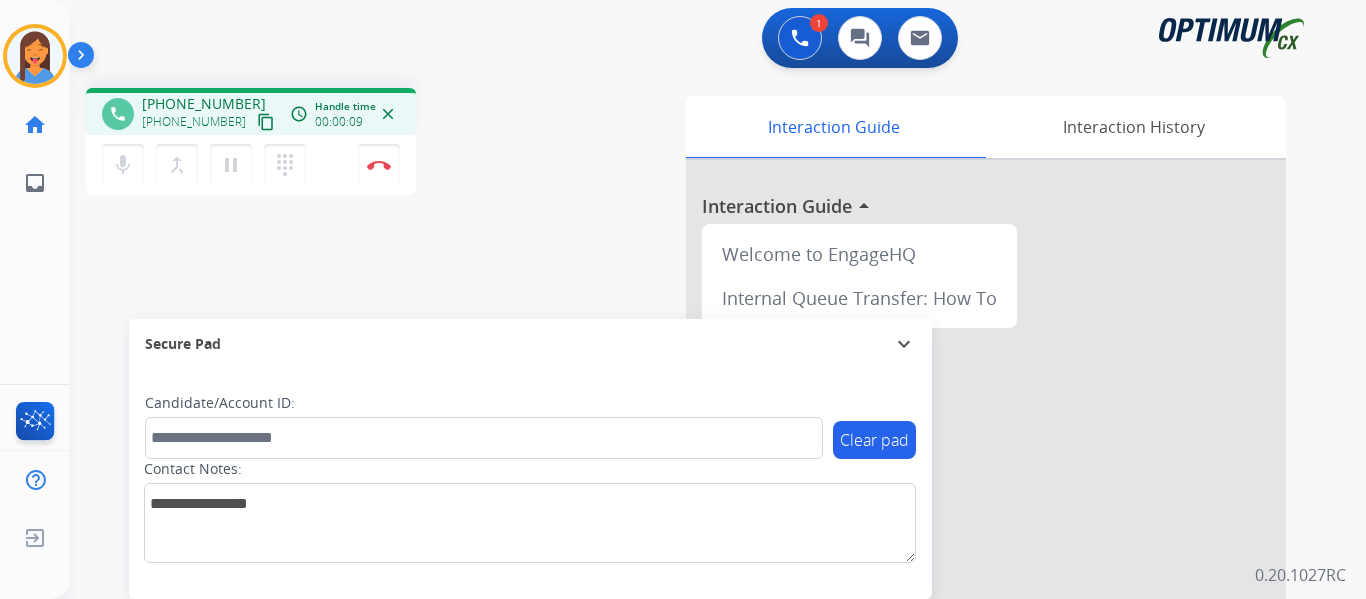 click on "content_copy" at bounding box center [266, 122] 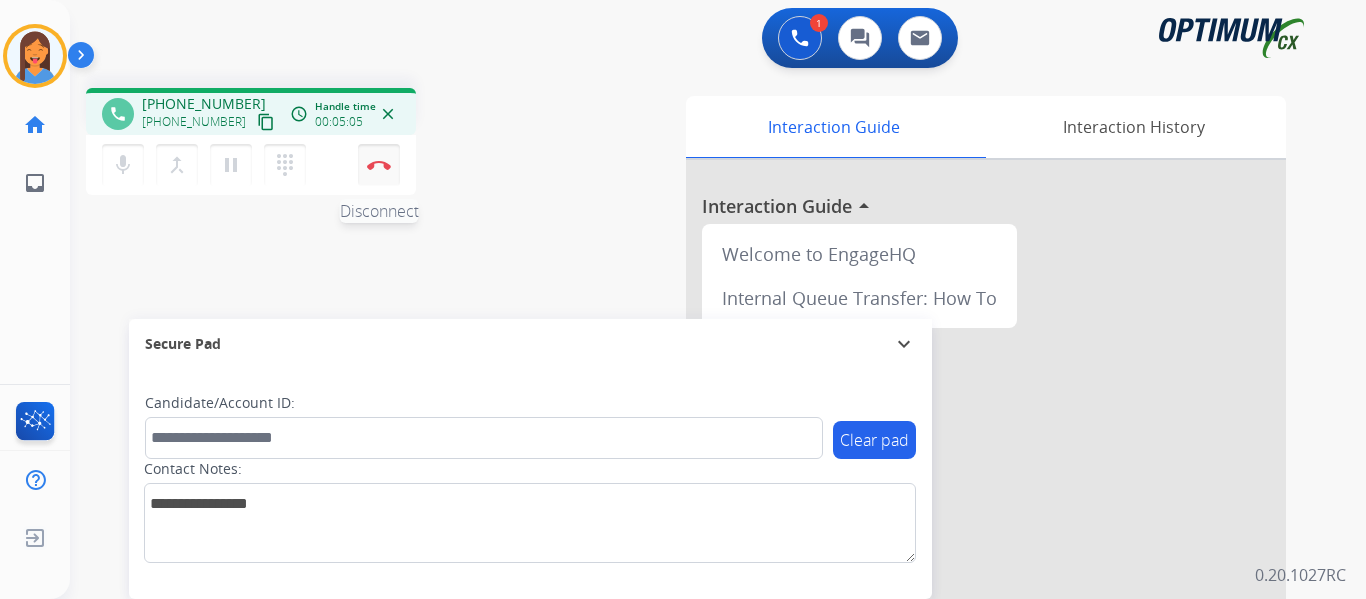 click at bounding box center (379, 165) 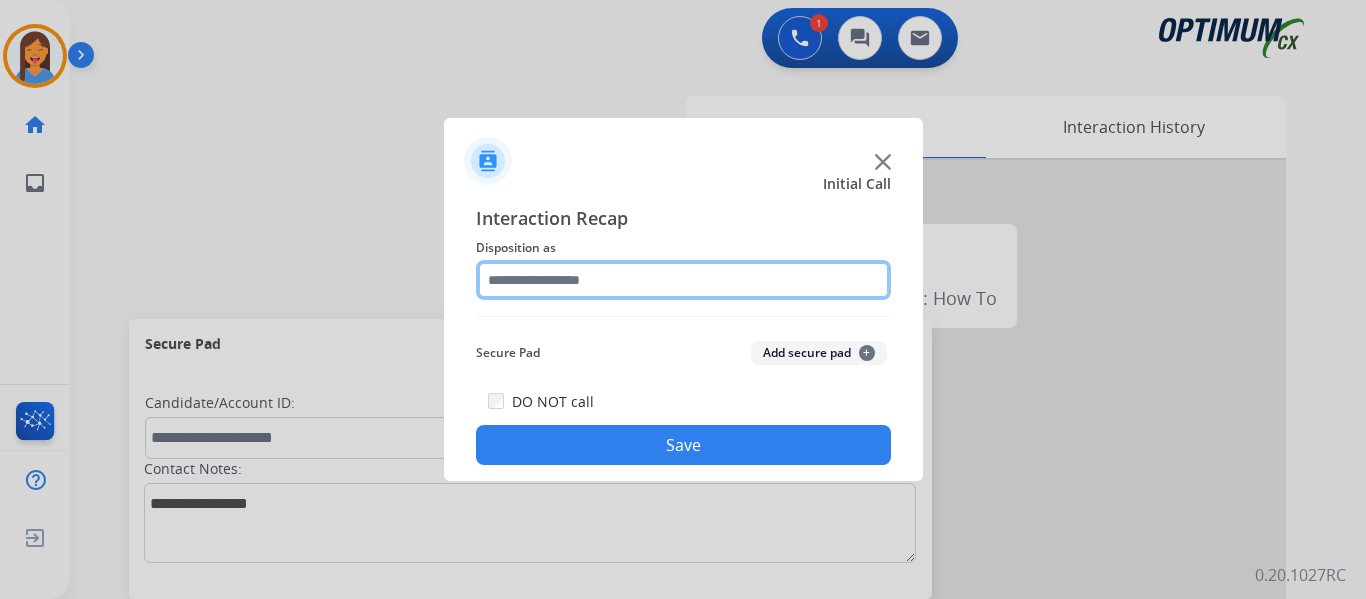click 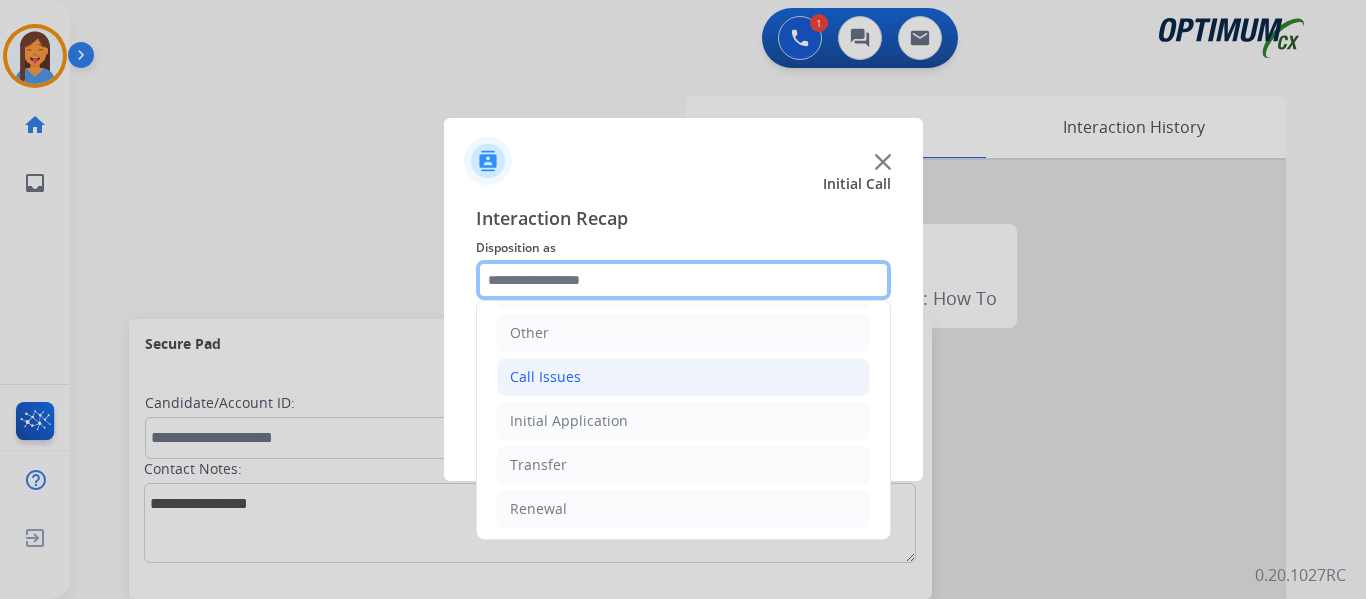 scroll, scrollTop: 136, scrollLeft: 0, axis: vertical 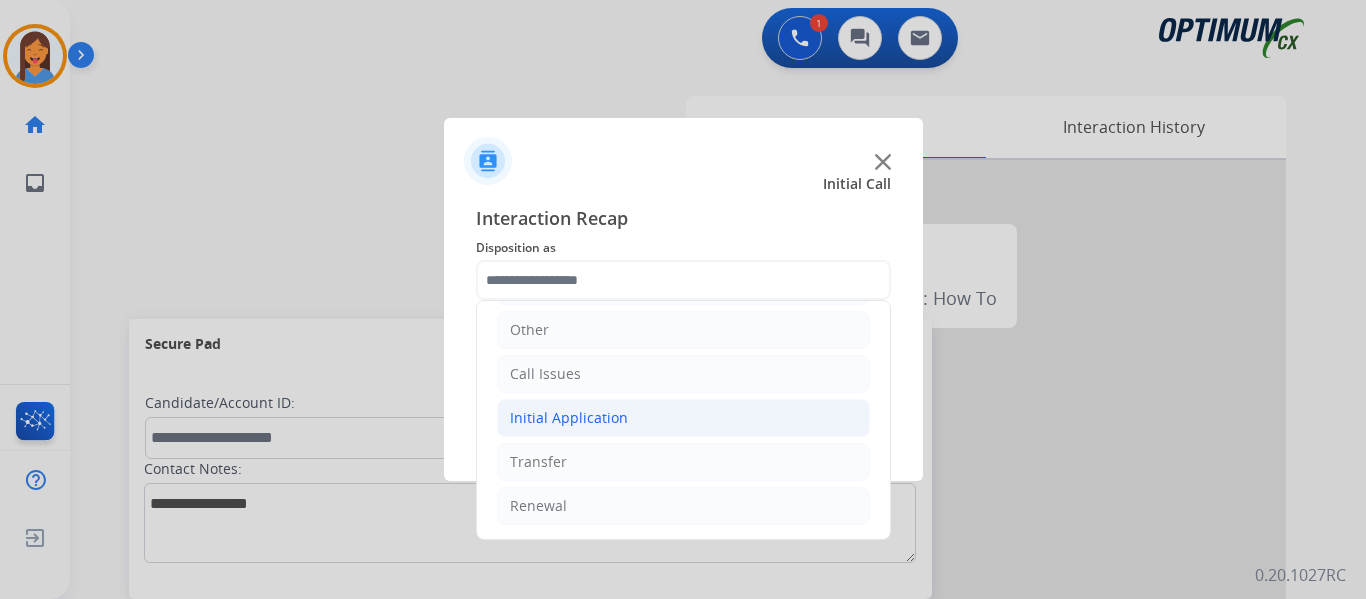 click on "Initial Application" 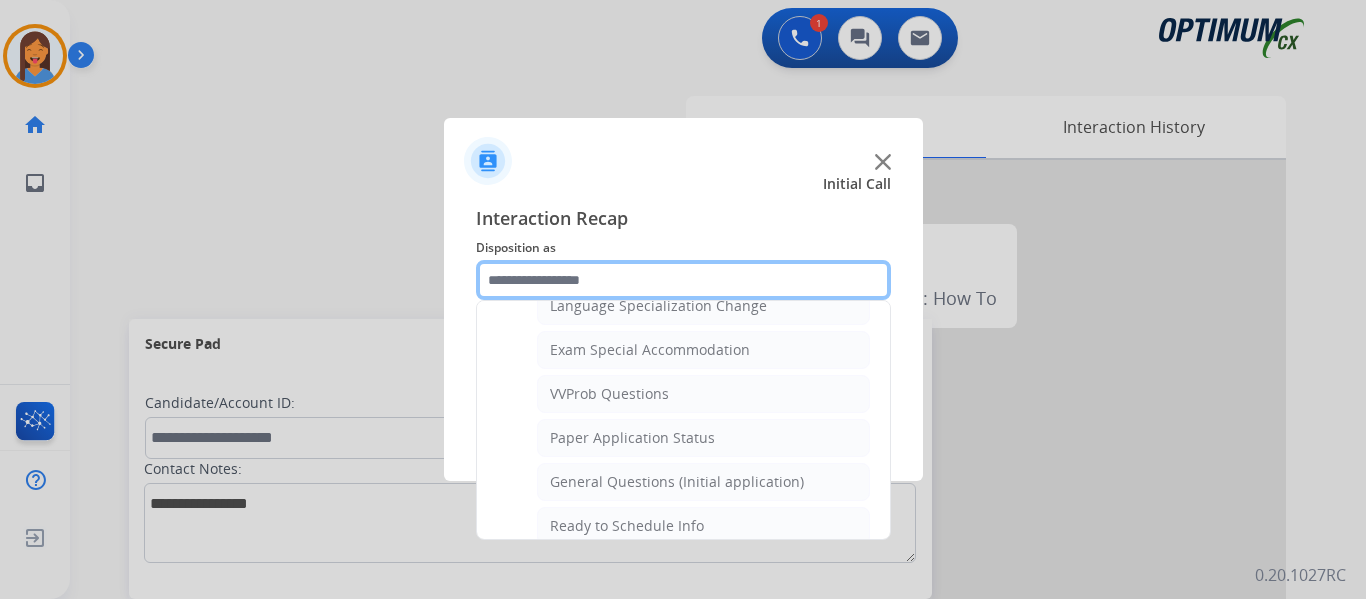 scroll, scrollTop: 1036, scrollLeft: 0, axis: vertical 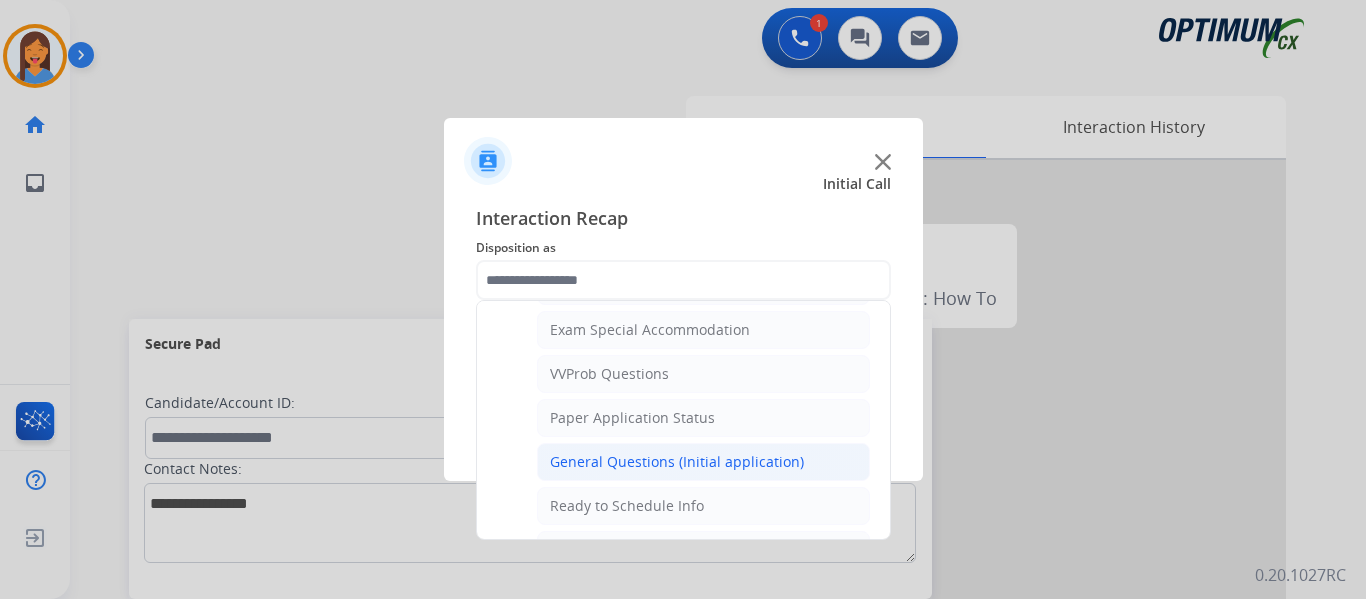 click on "General Questions (Initial application)" 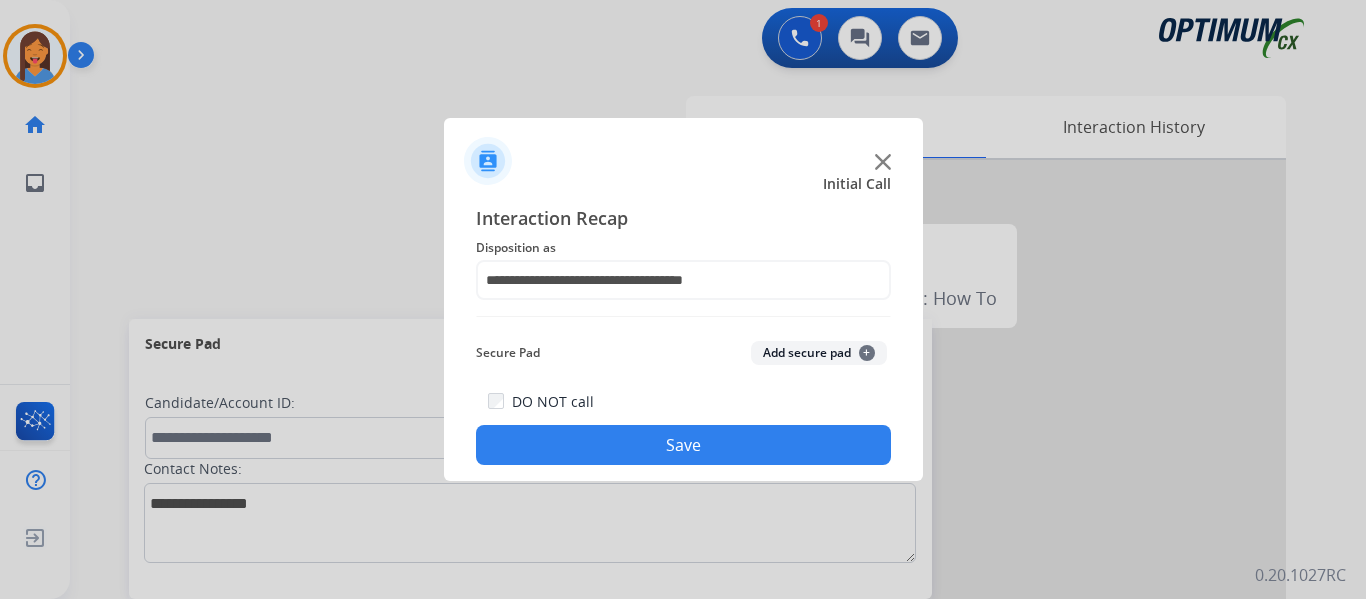 click on "Save" 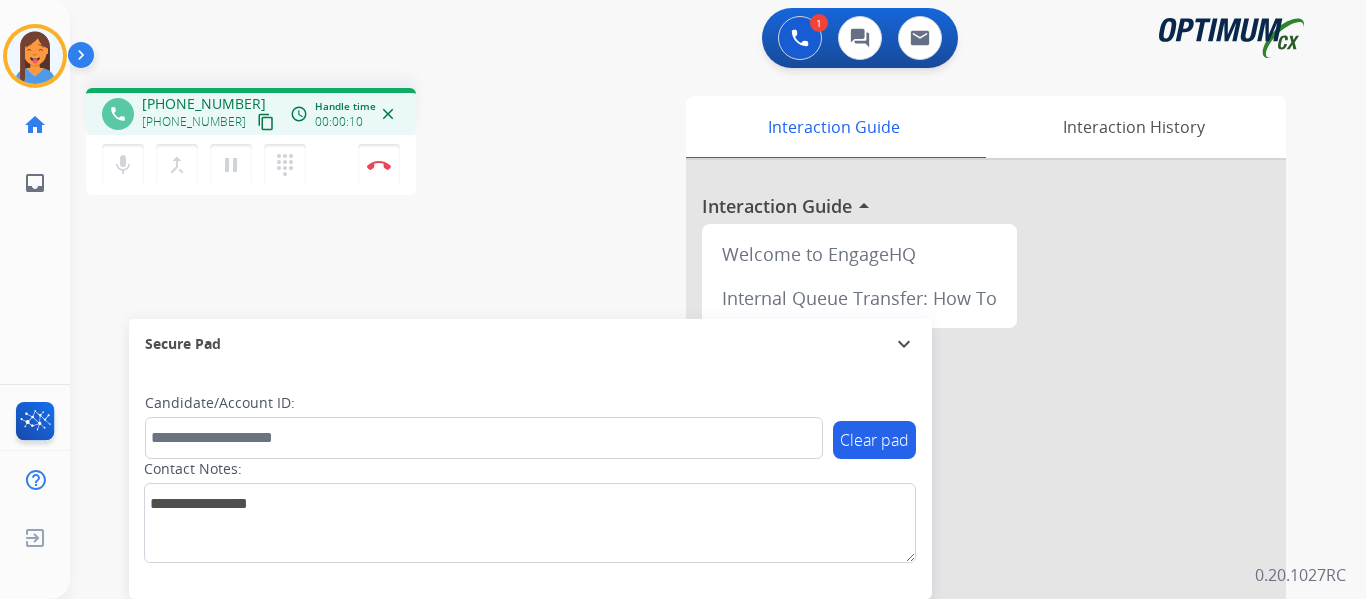 drag, startPoint x: 242, startPoint y: 122, endPoint x: 407, endPoint y: 232, distance: 198.30531 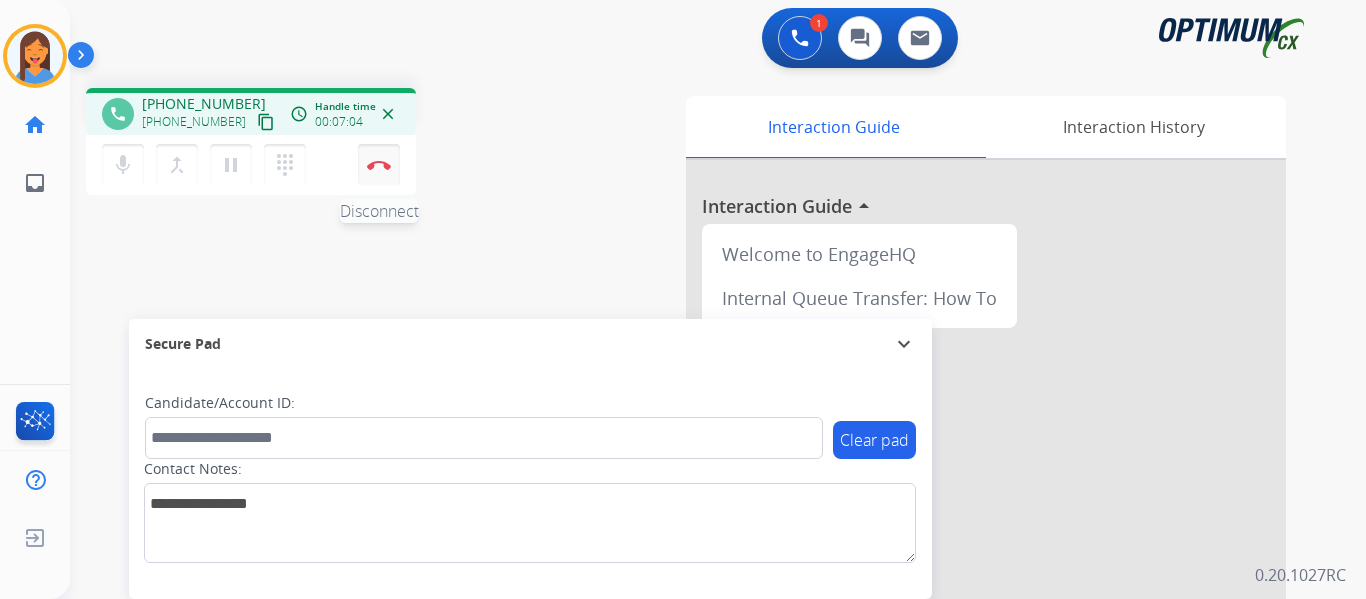 click at bounding box center (379, 165) 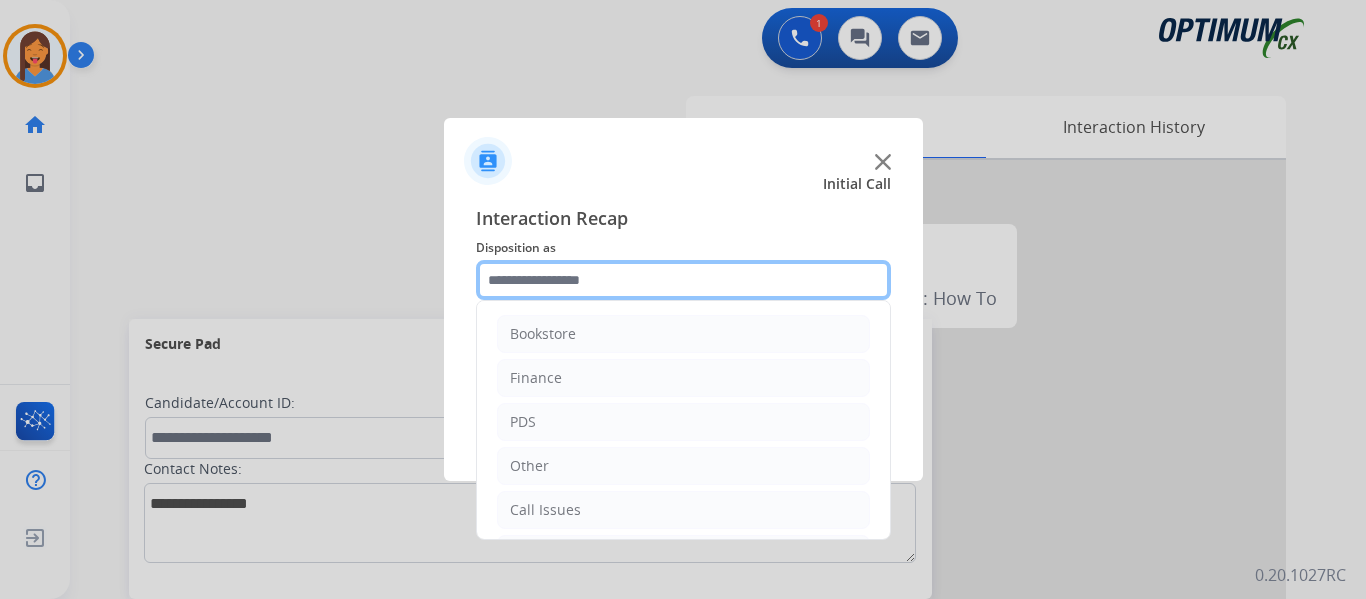 click 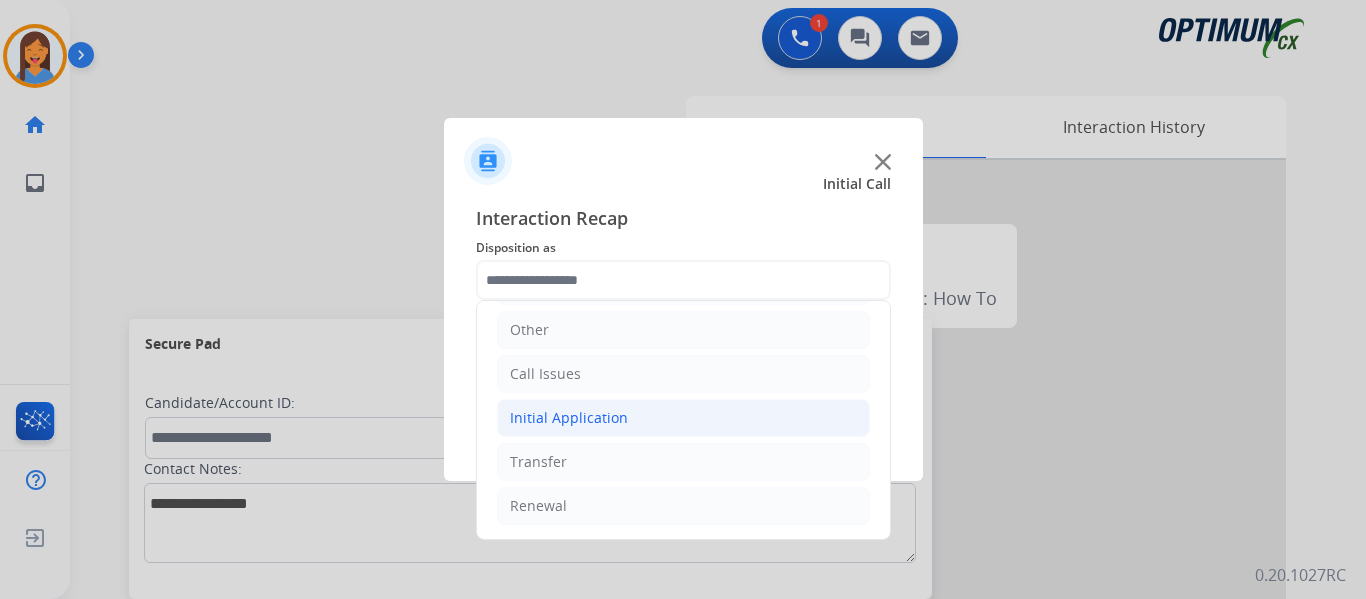 click on "Initial Application" 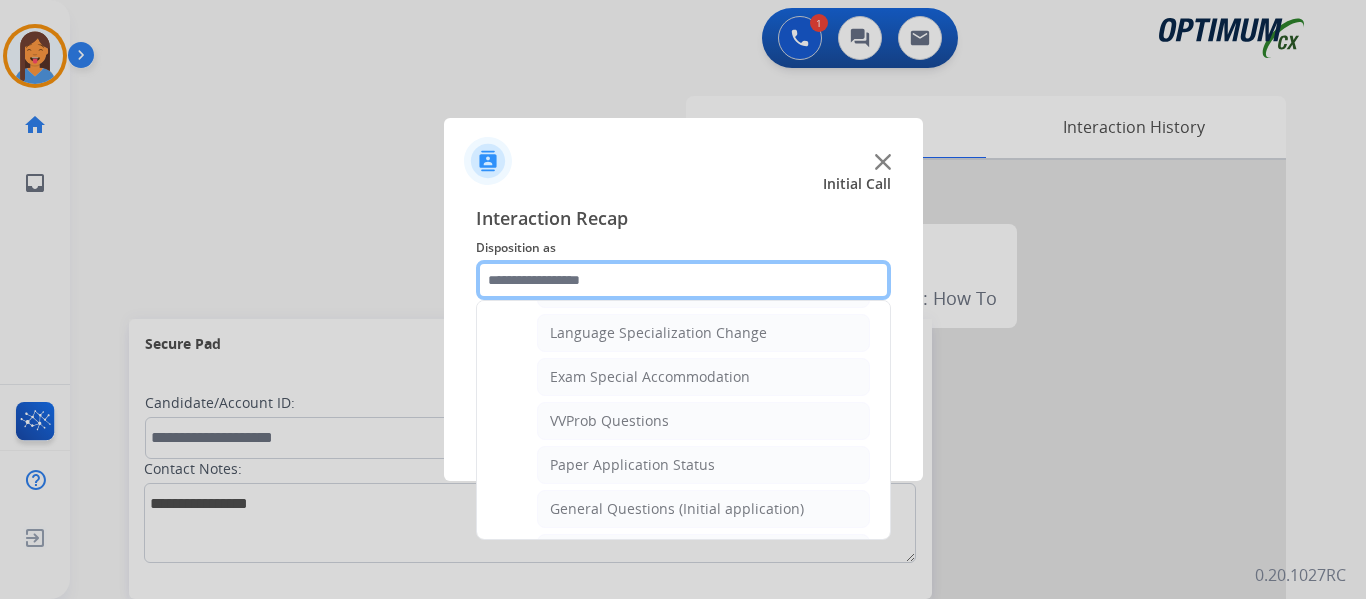 scroll, scrollTop: 1036, scrollLeft: 0, axis: vertical 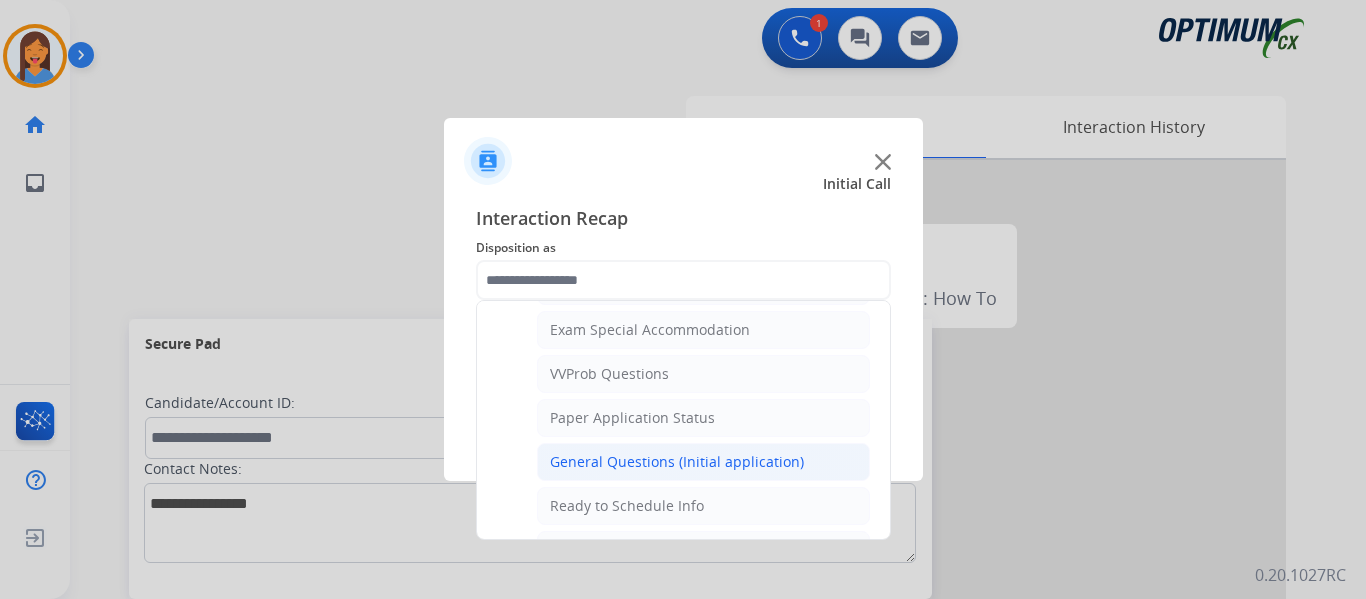 click on "General Questions (Initial application)" 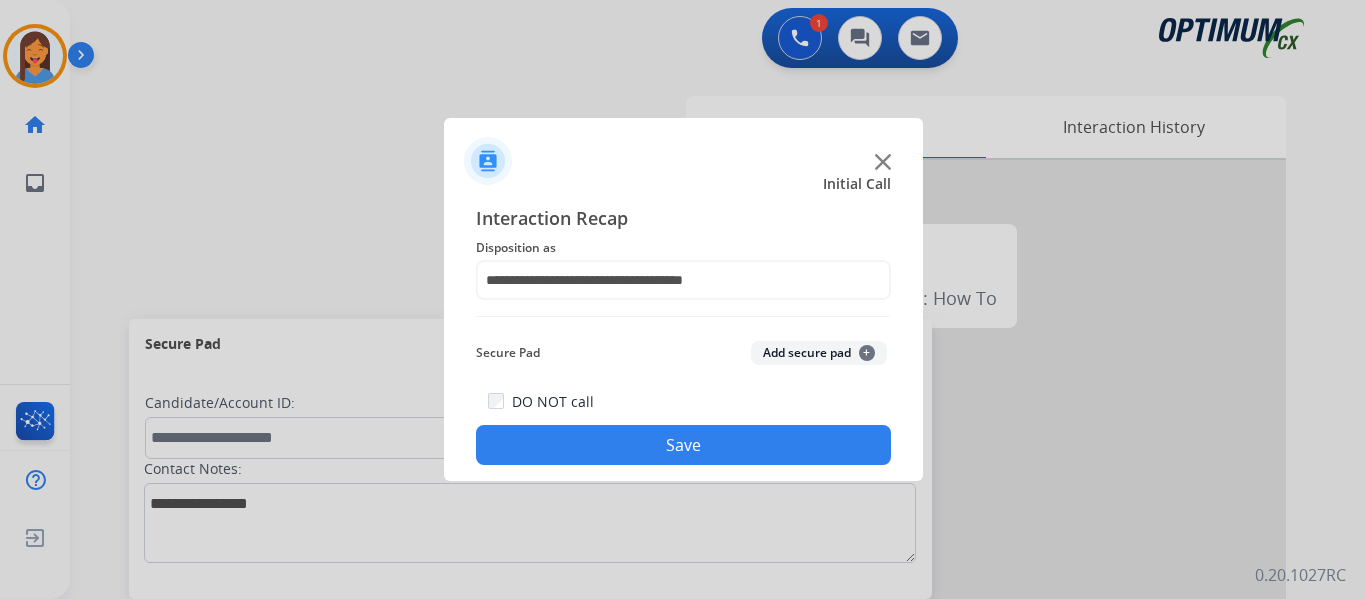 click on "Save" 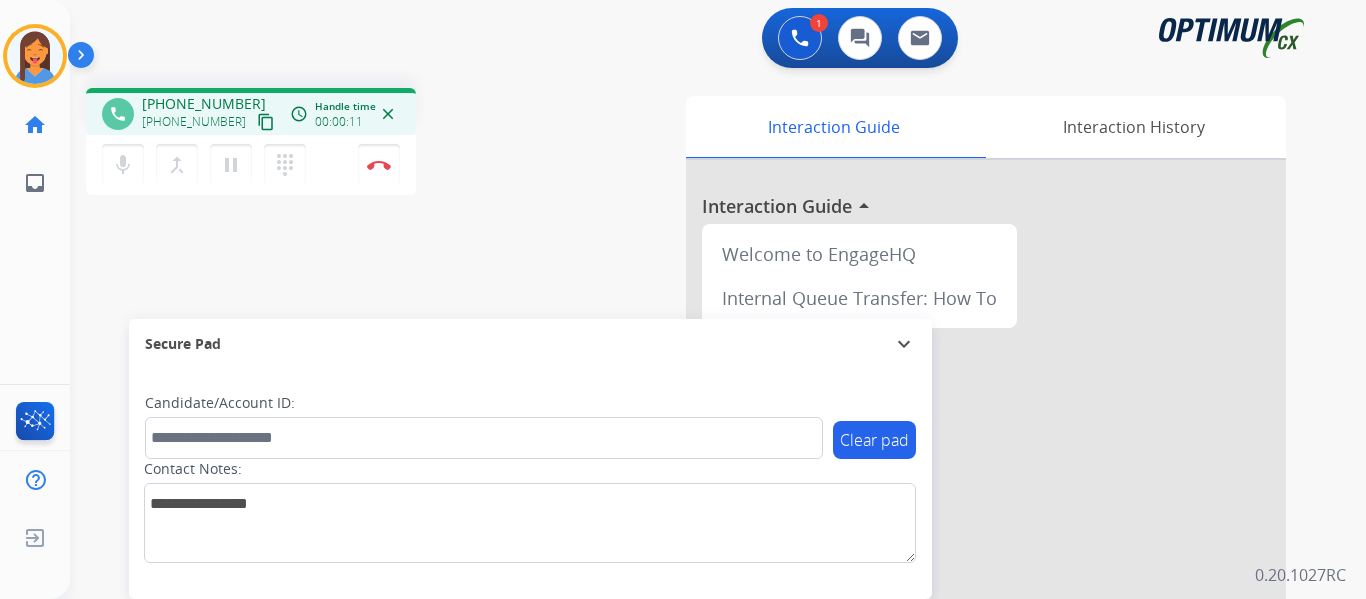 click on "content_copy" at bounding box center [266, 122] 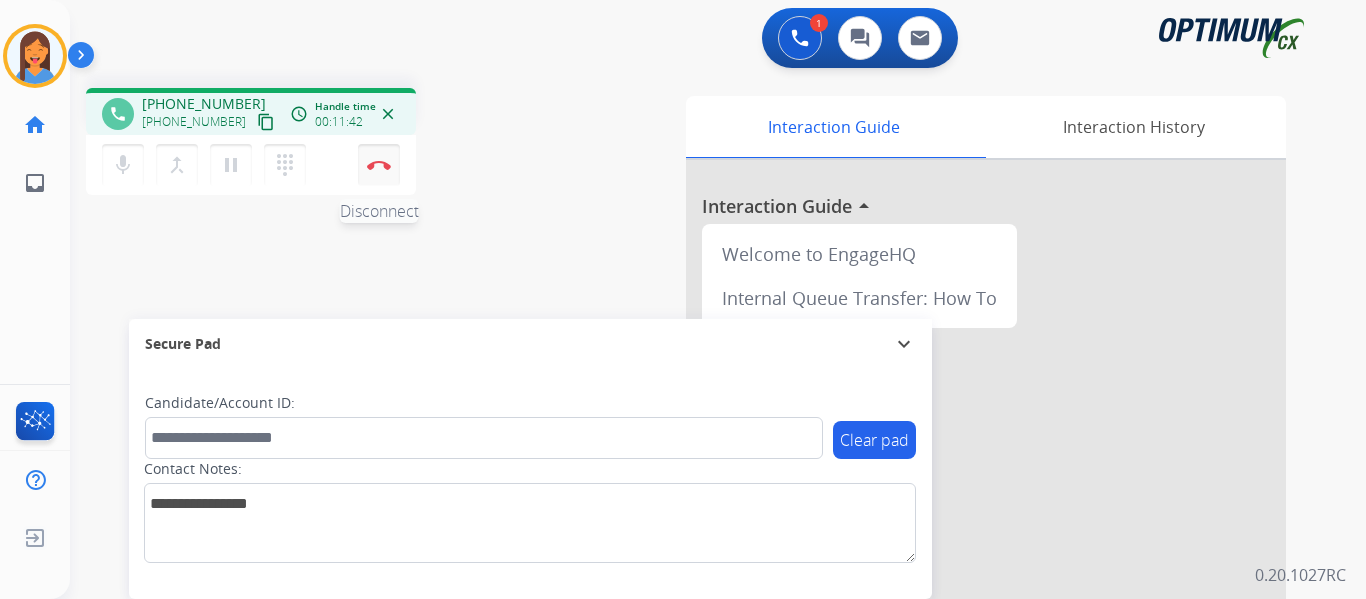 click on "Disconnect" at bounding box center (379, 165) 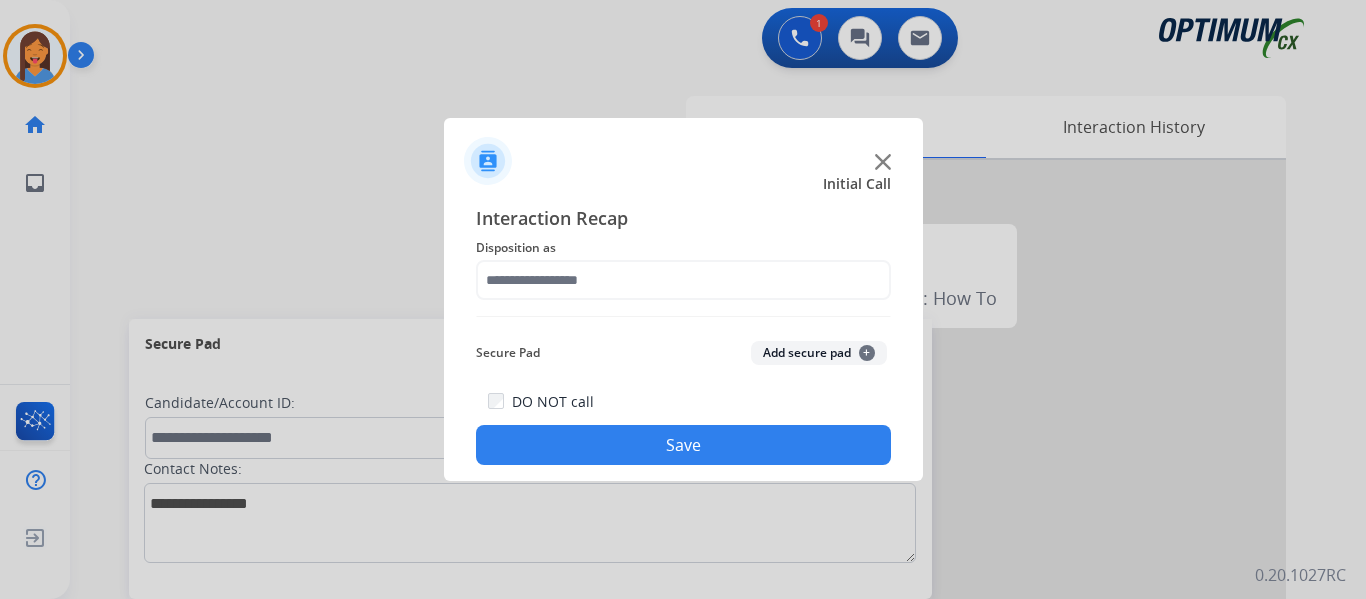 click on "Interaction Recap Disposition as    Secure Pad  Add secure pad  +  DO NOT call  Save" 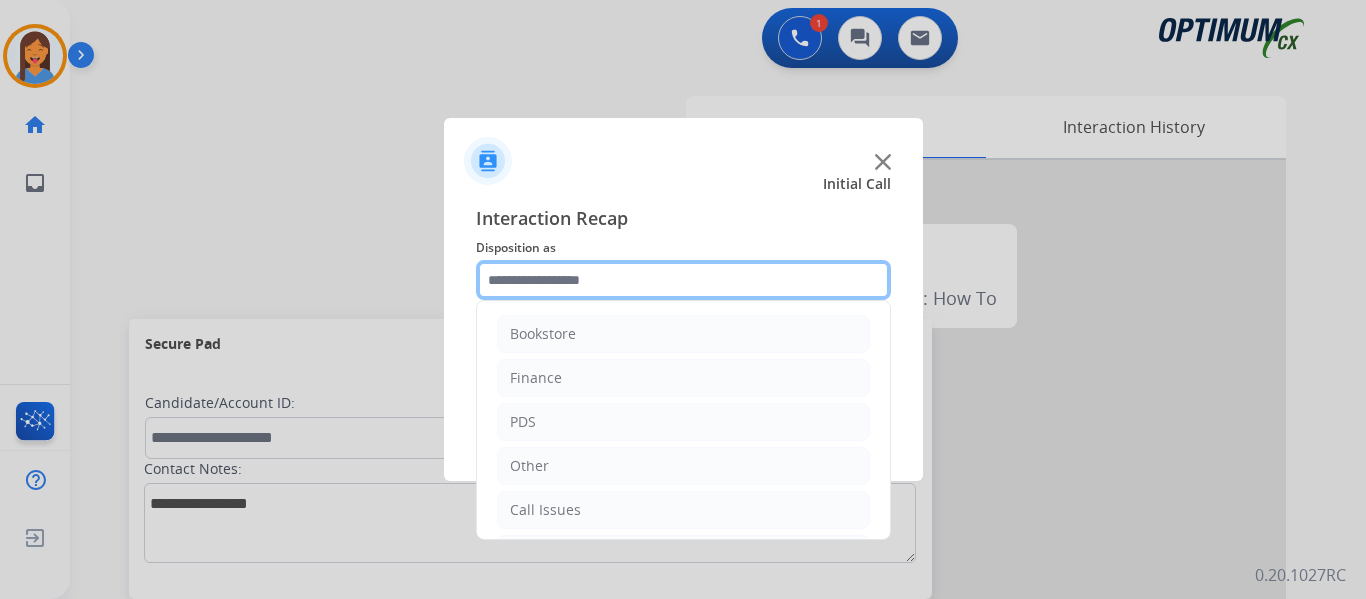 click 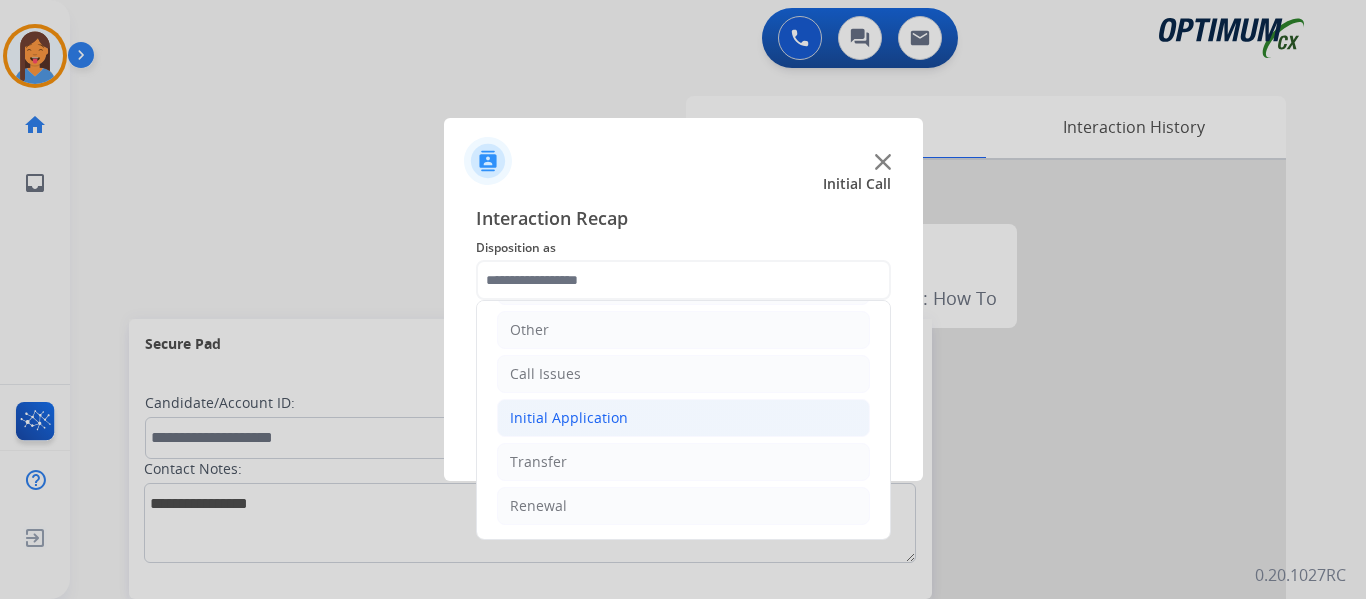 click on "Initial Application" 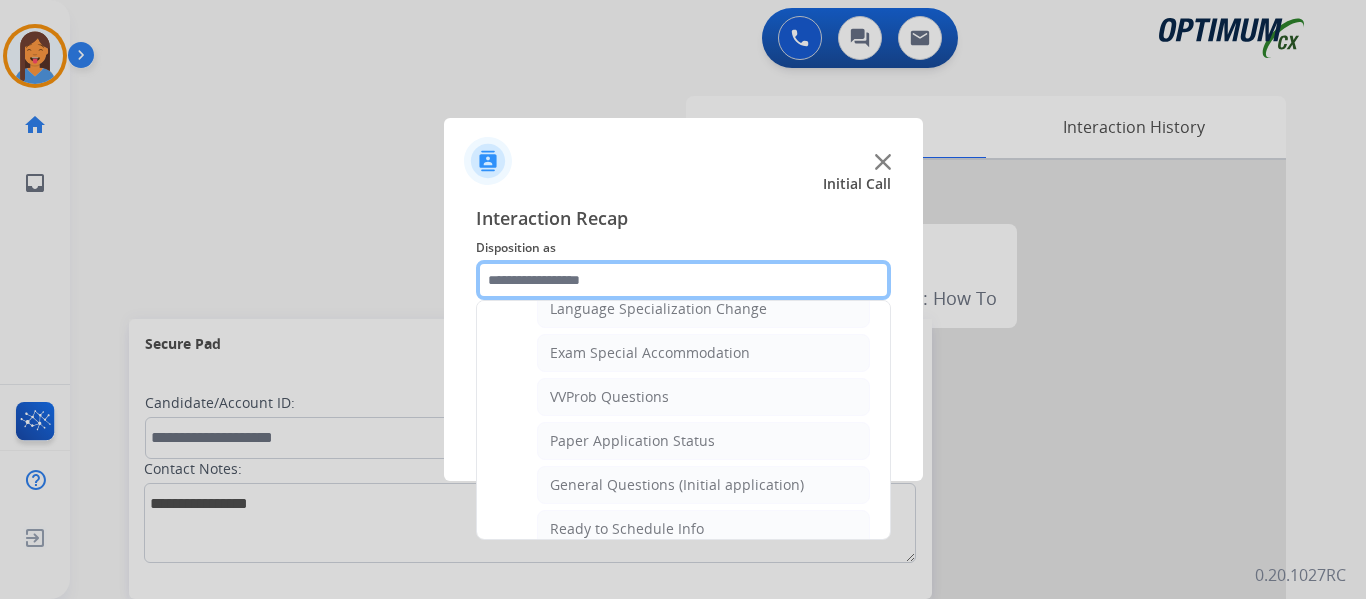 scroll, scrollTop: 1036, scrollLeft: 0, axis: vertical 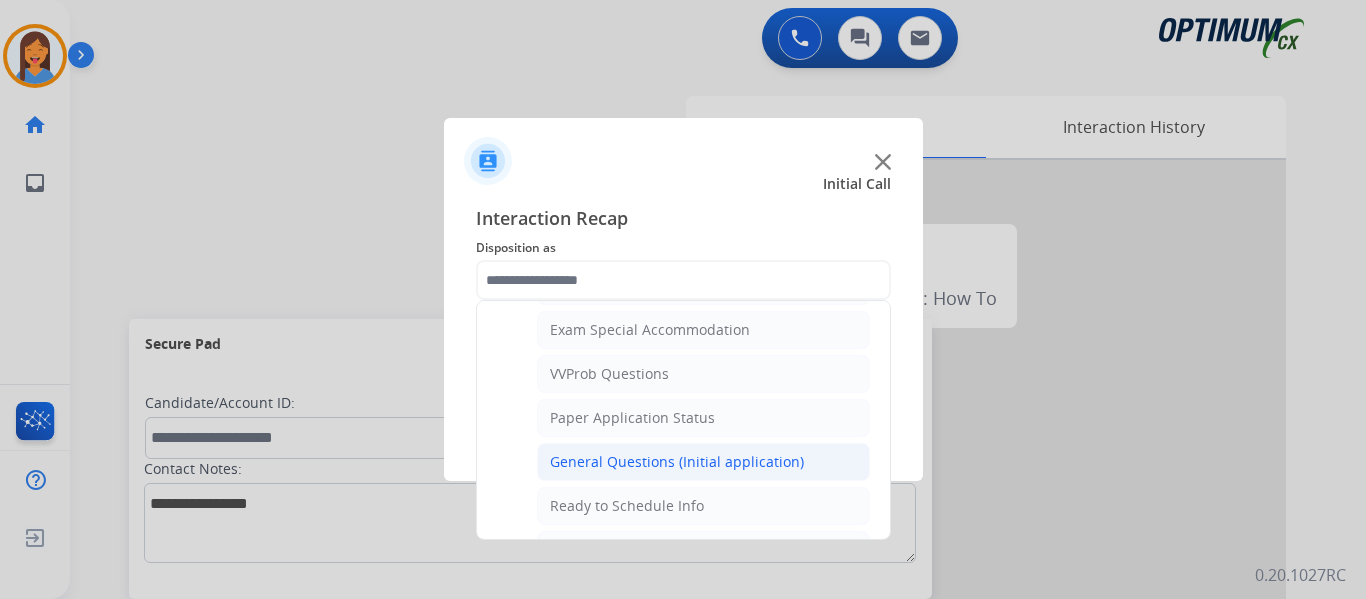 click on "General Questions (Initial application)" 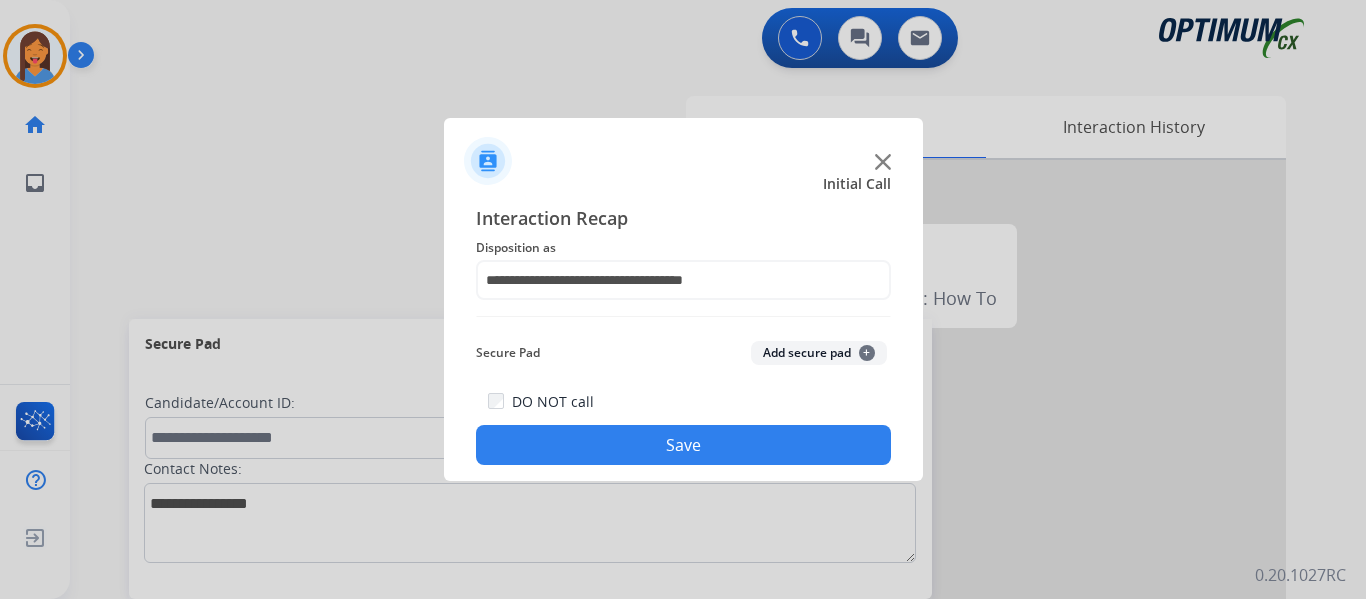 click on "Save" 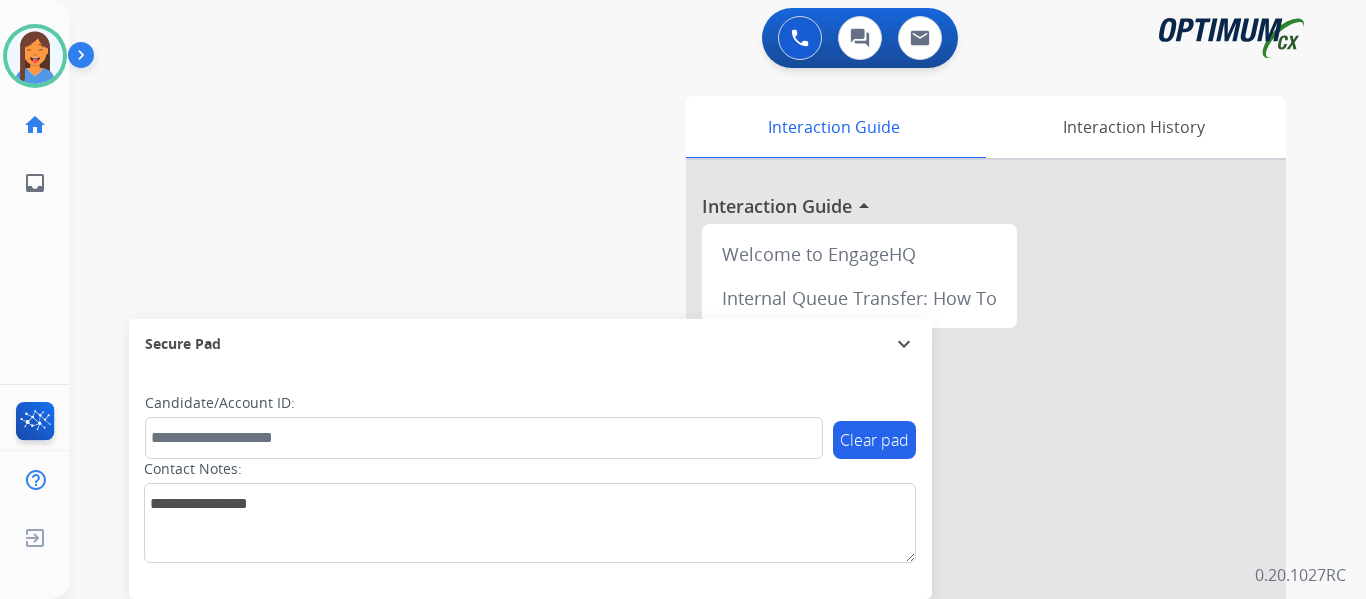 drag, startPoint x: 46, startPoint y: 60, endPoint x: 72, endPoint y: 69, distance: 27.513634 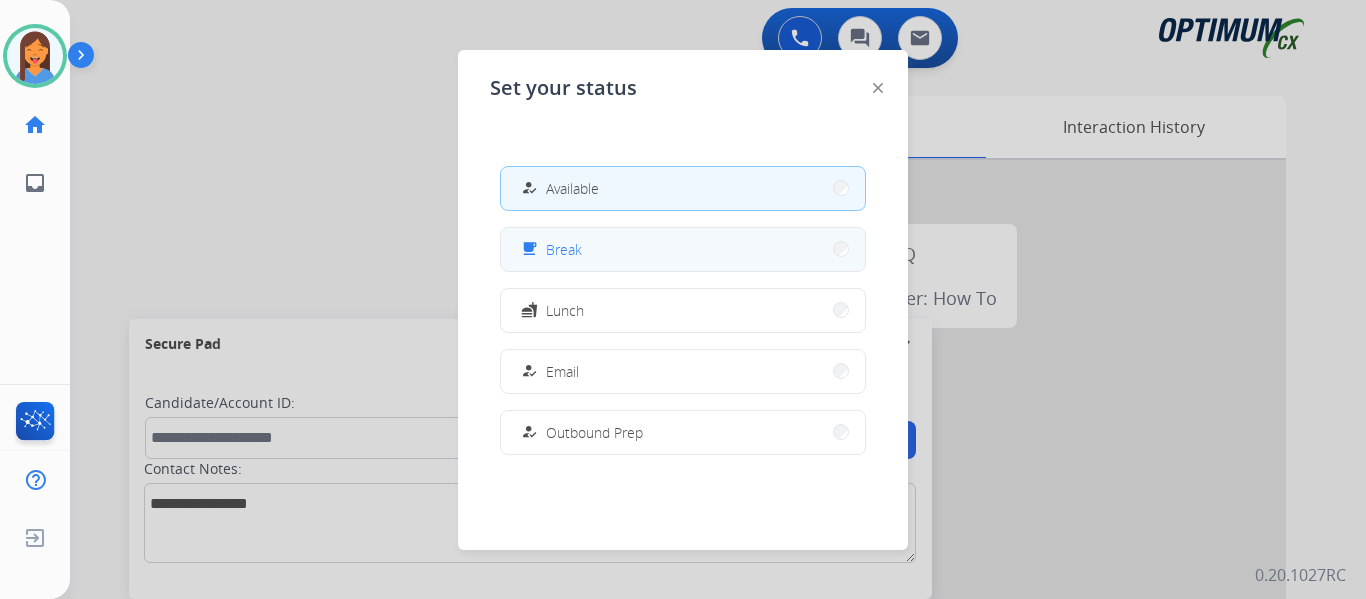 click on "free_breakfast Break" at bounding box center (683, 249) 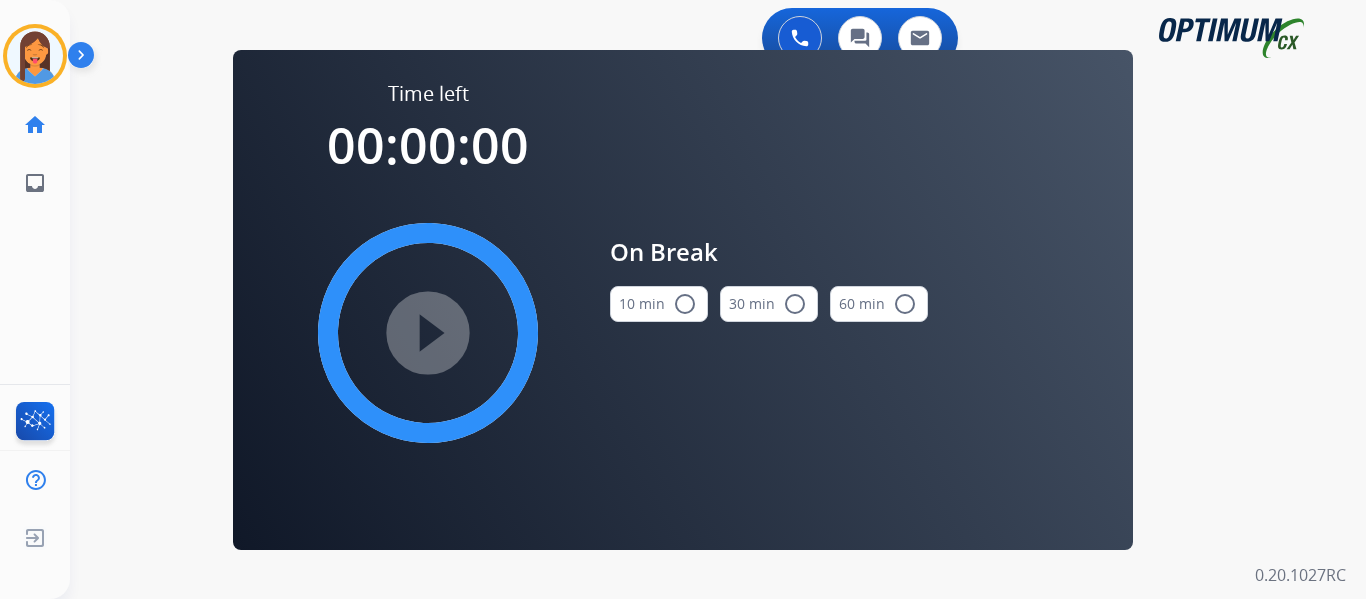 click on "10 min  radio_button_unchecked" at bounding box center [659, 304] 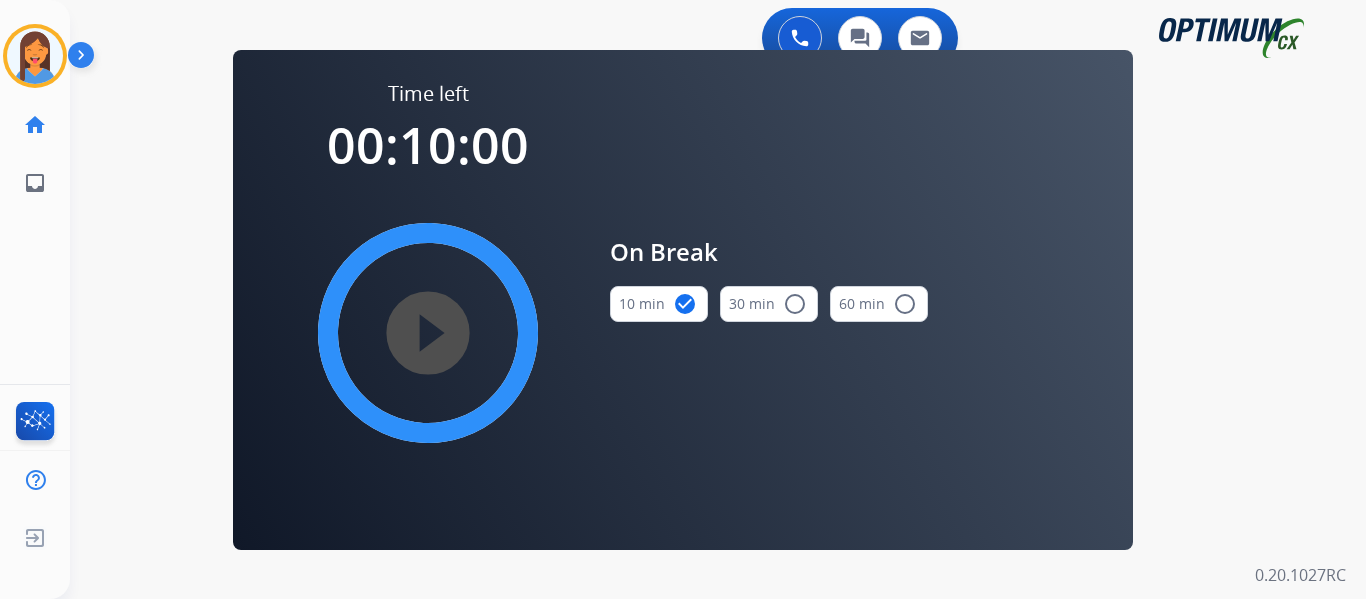 click on "play_circle_filled" at bounding box center [428, 333] 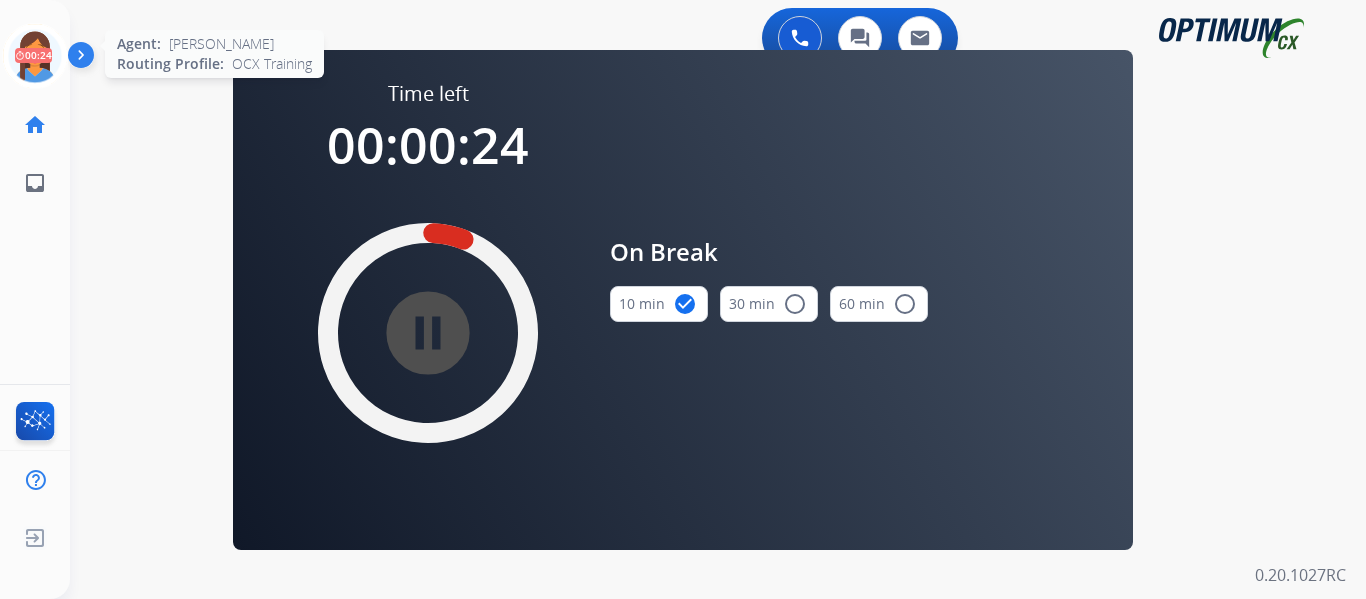click 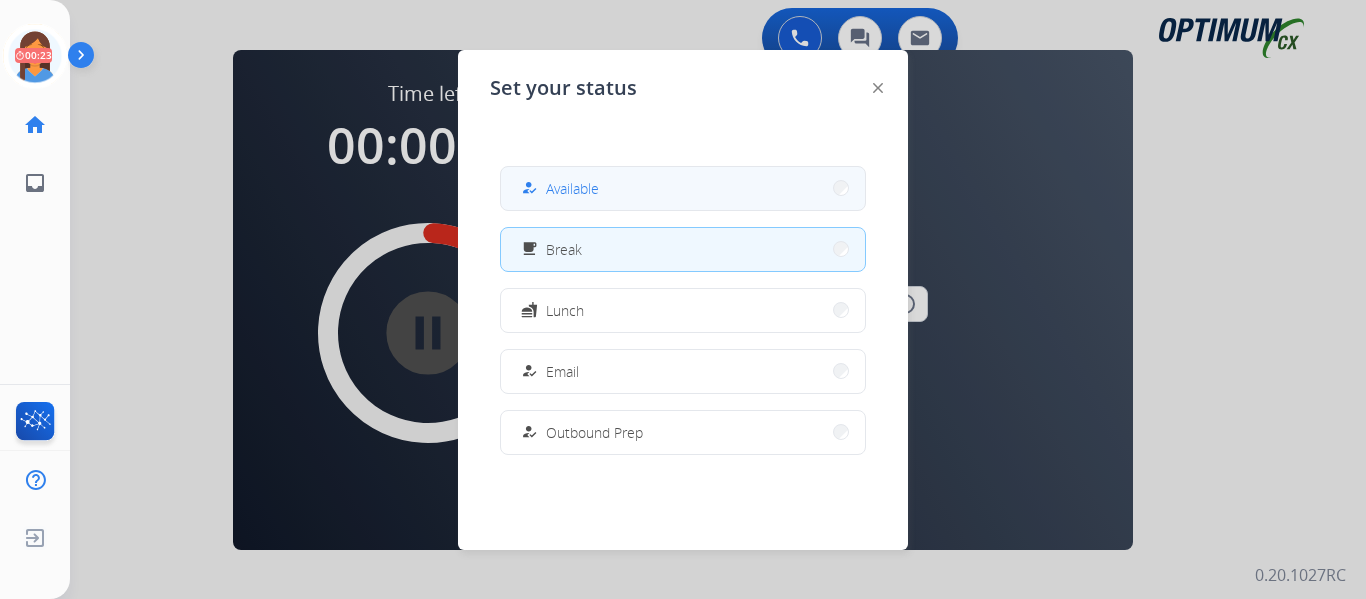 click on "how_to_reg Available" at bounding box center (683, 188) 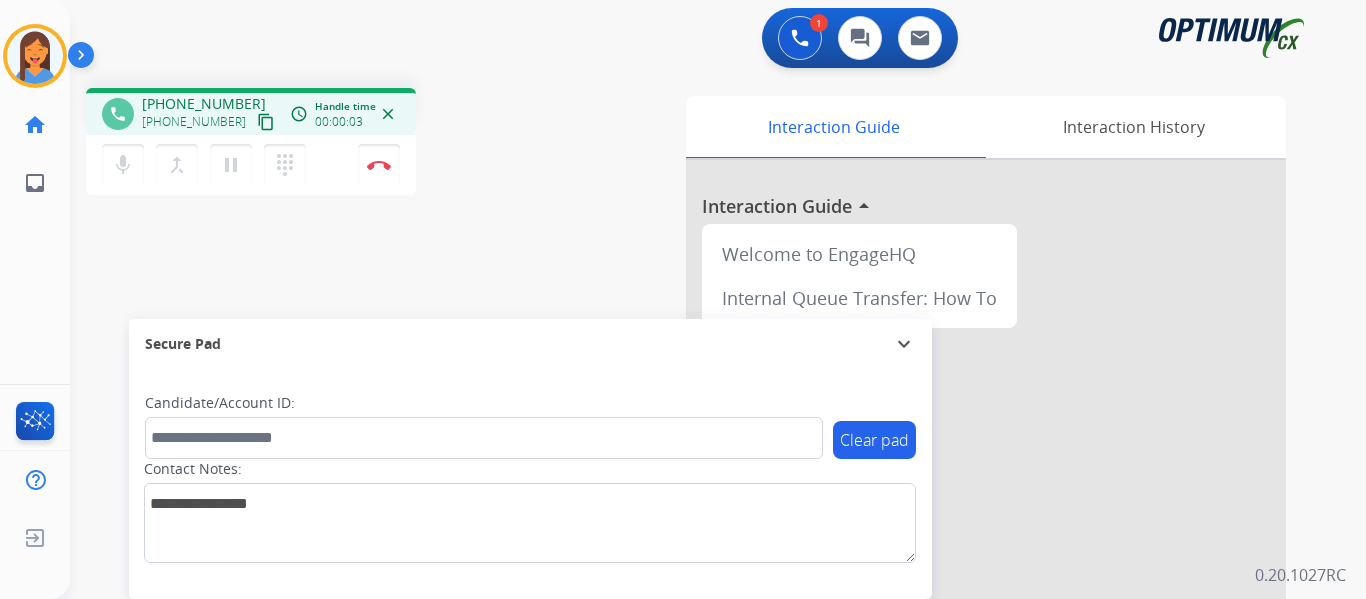 click on "content_copy" at bounding box center (266, 122) 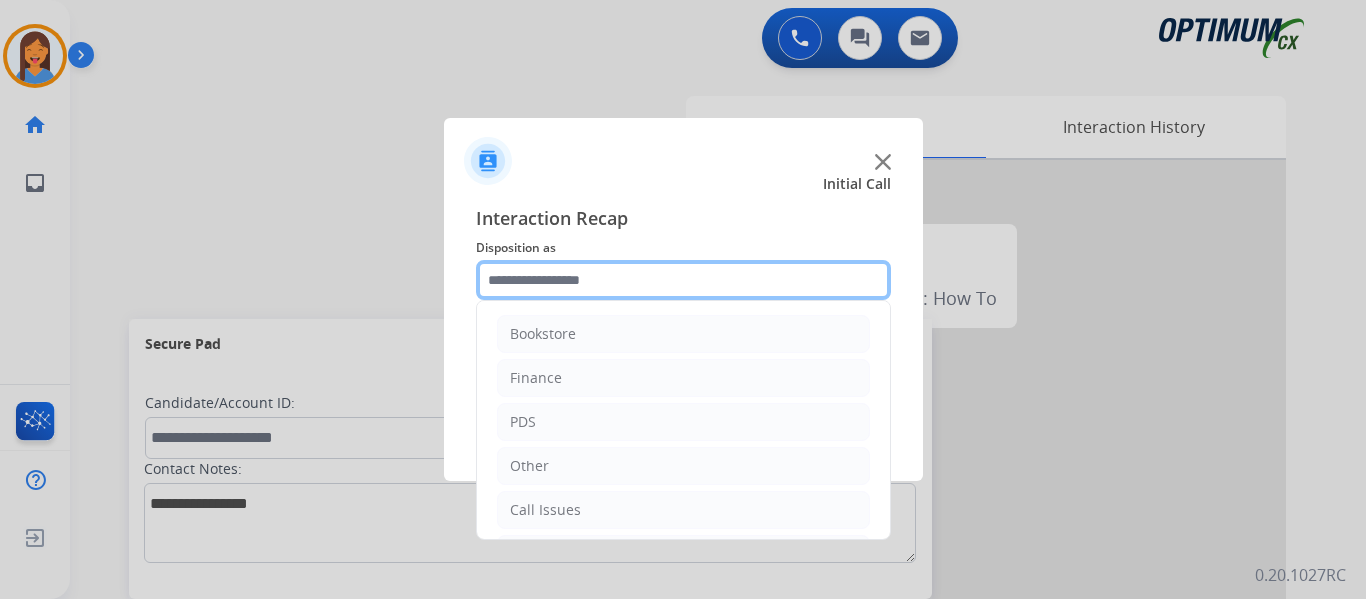 click 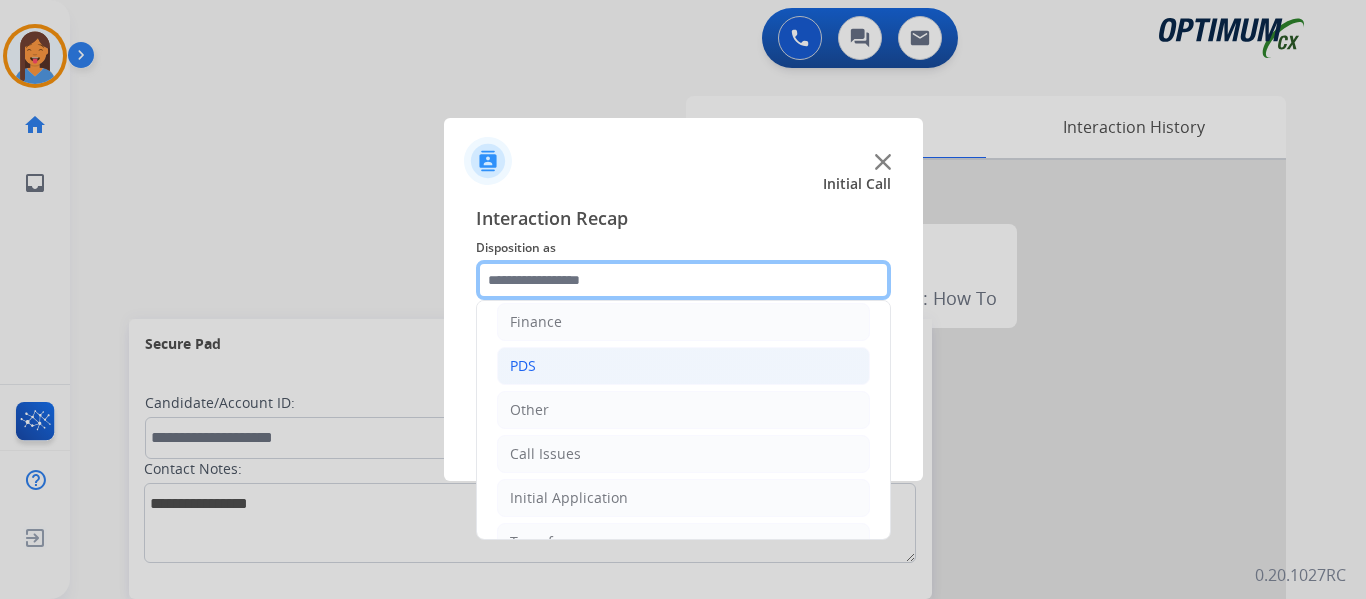 scroll, scrollTop: 100, scrollLeft: 0, axis: vertical 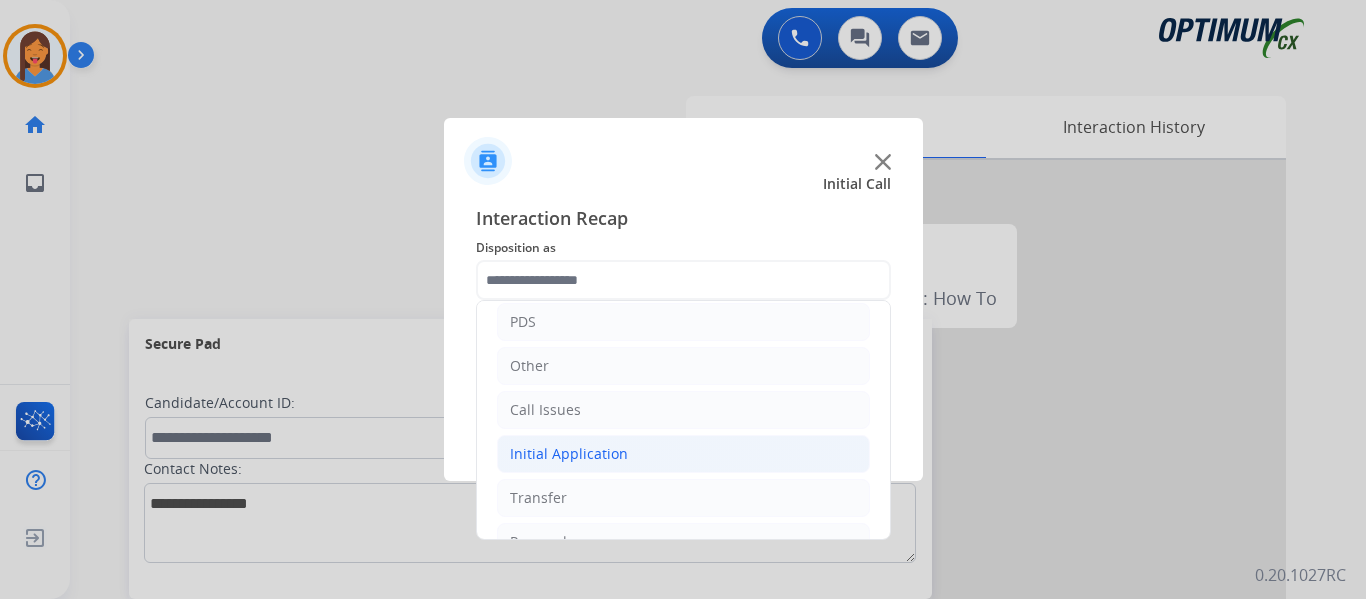 click on "Initial Application" 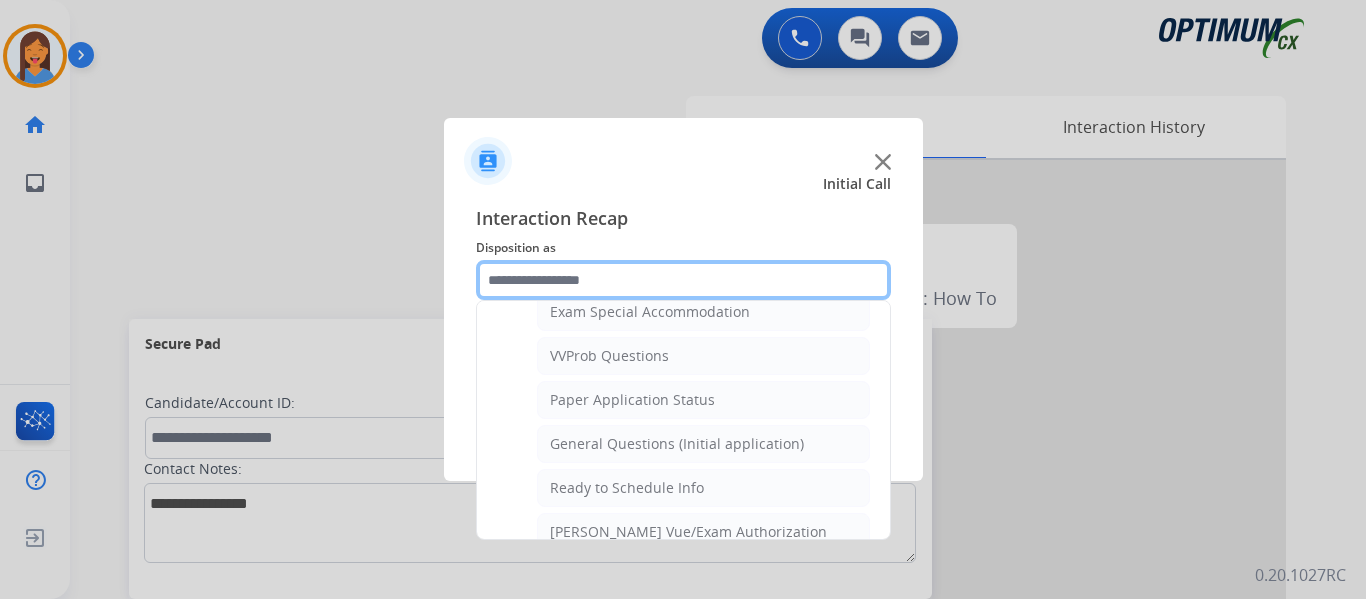 scroll, scrollTop: 1100, scrollLeft: 0, axis: vertical 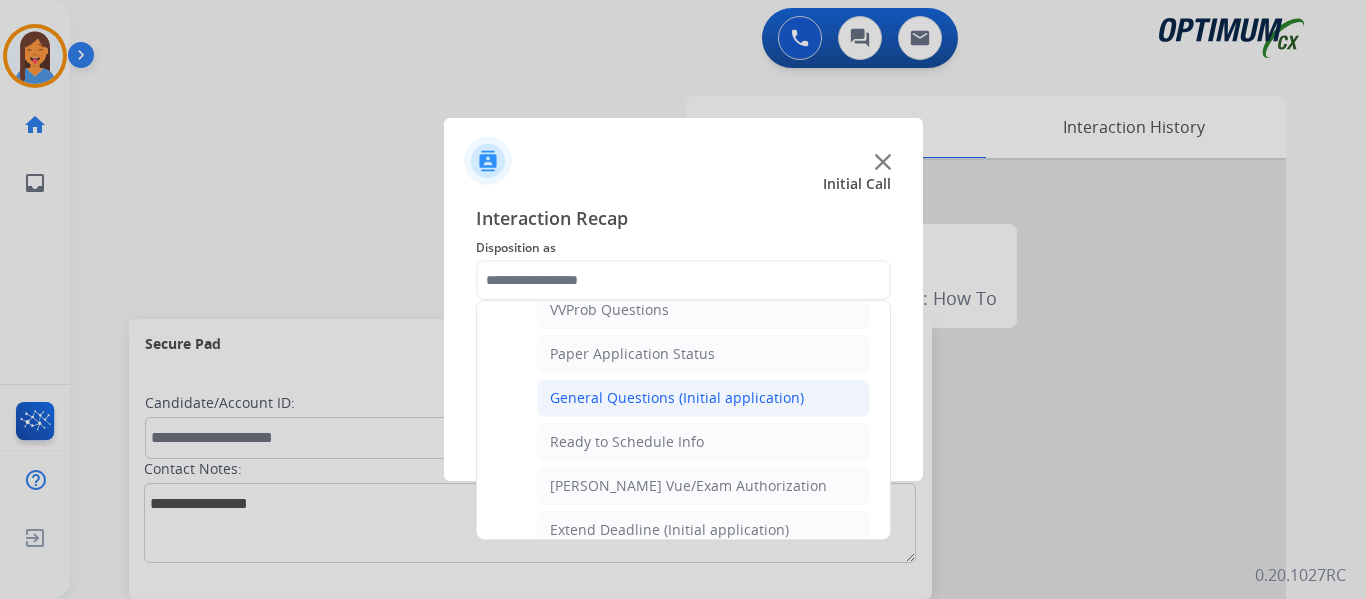 click on "General Questions (Initial application)" 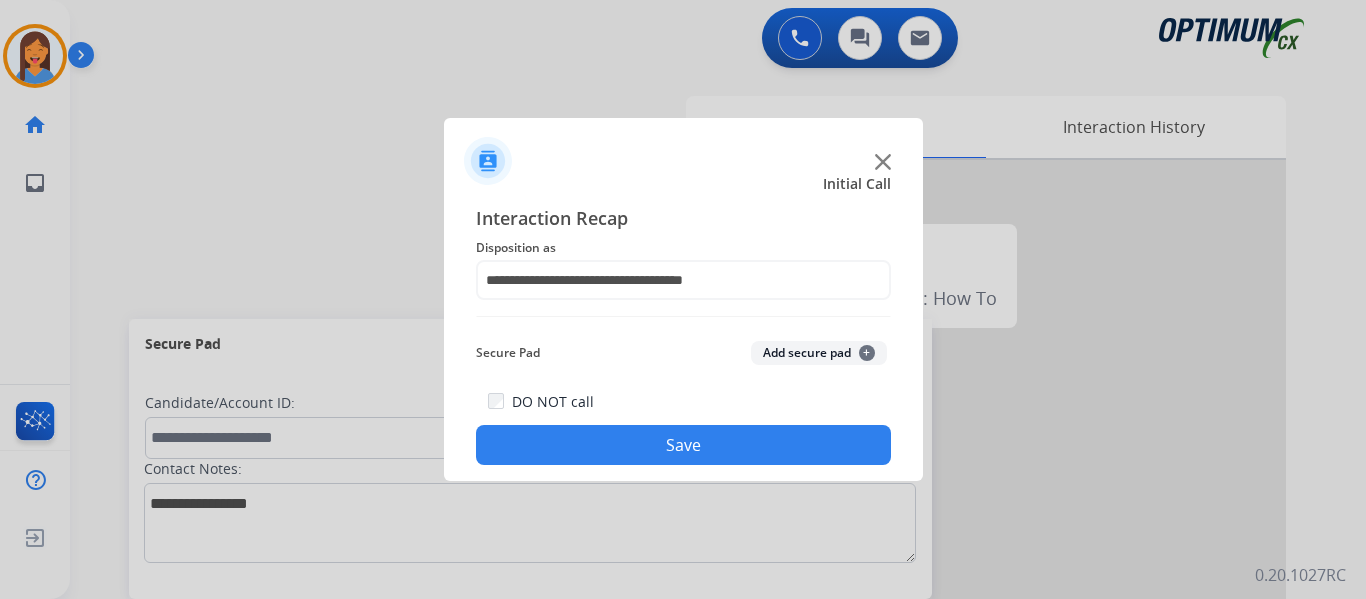 click on "Save" 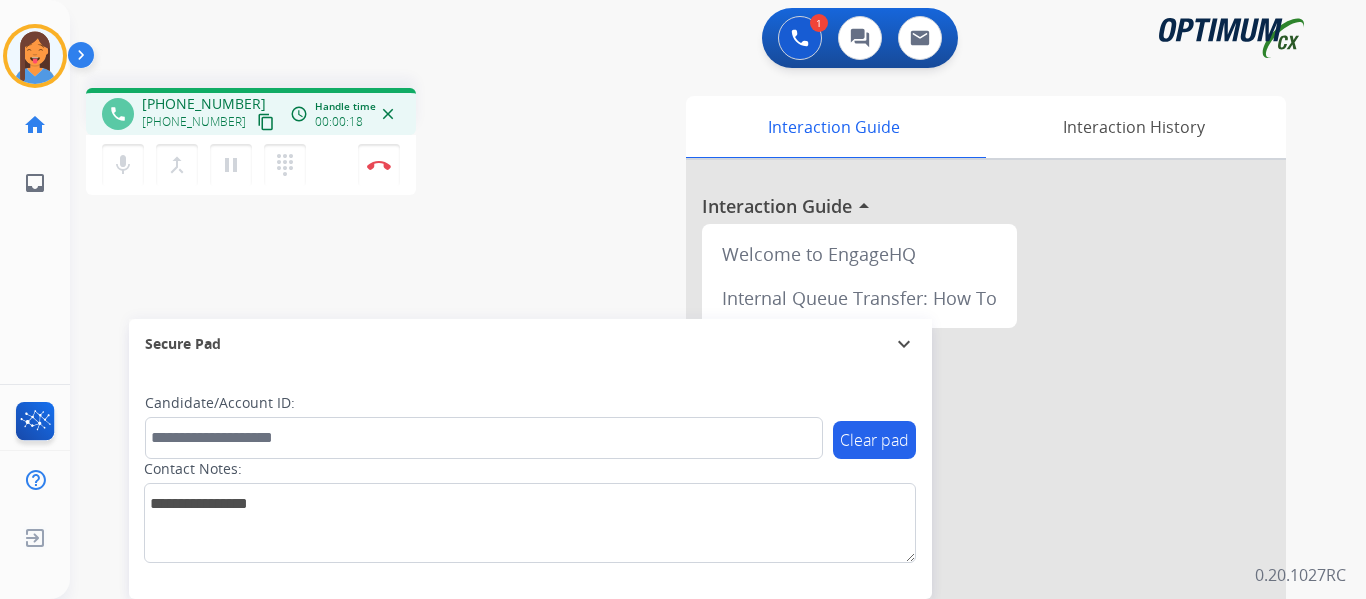 click on "content_copy" at bounding box center [266, 122] 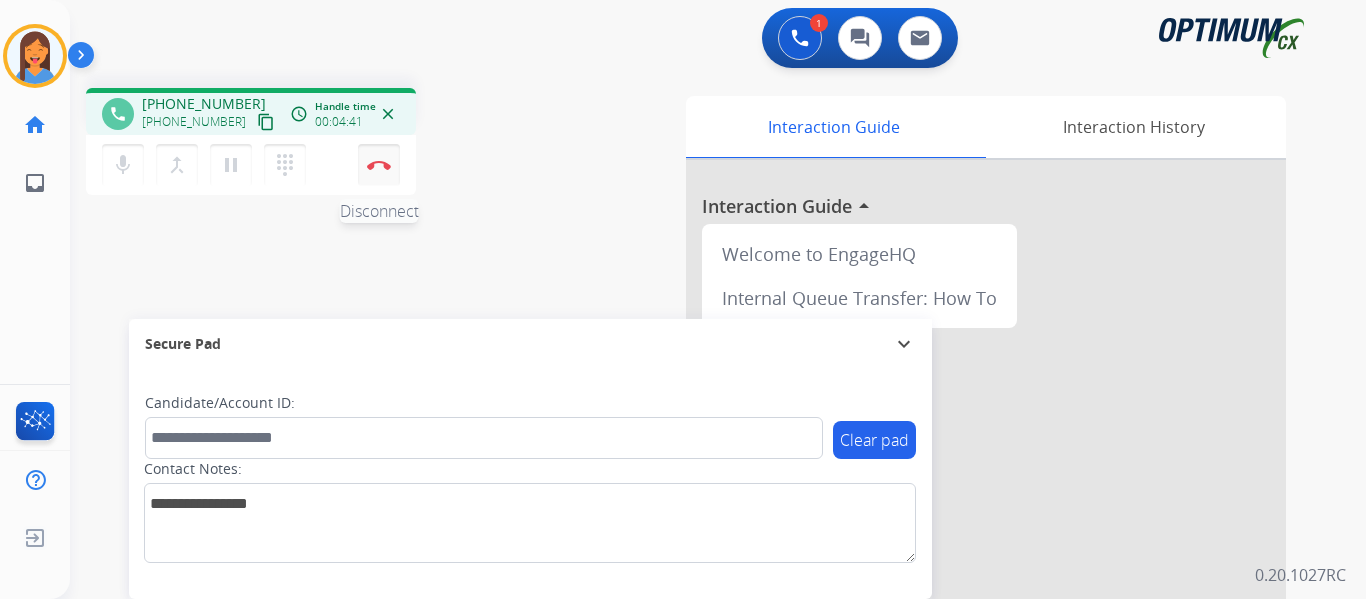 click at bounding box center [379, 165] 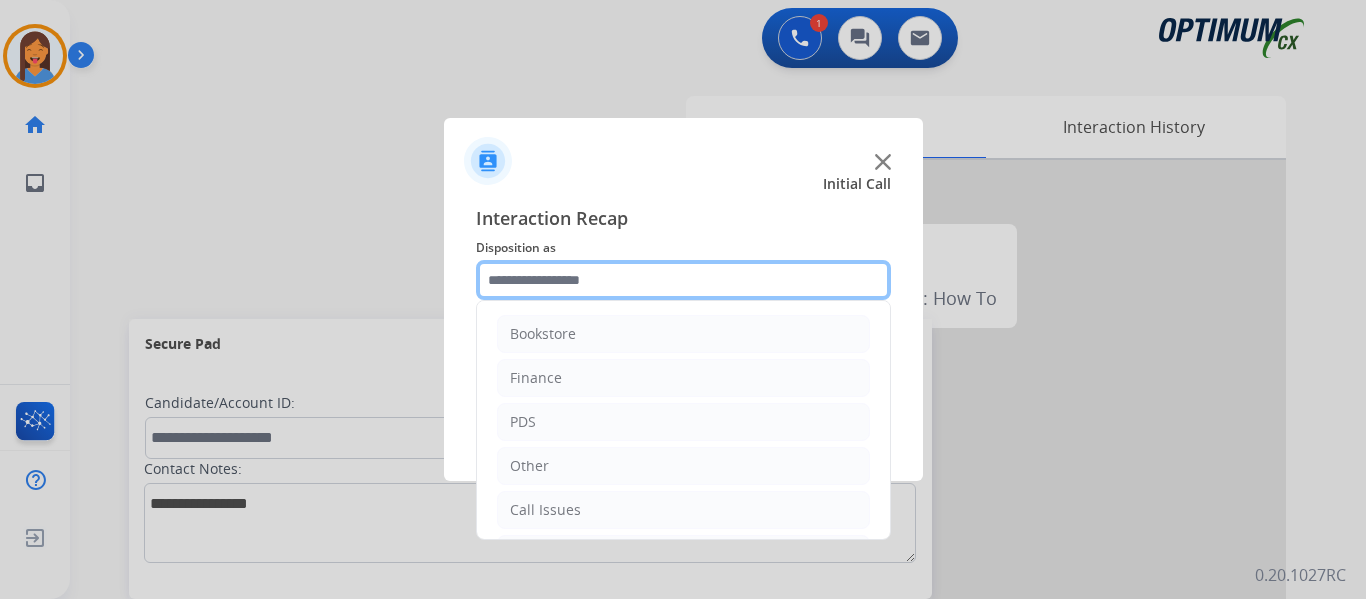 click 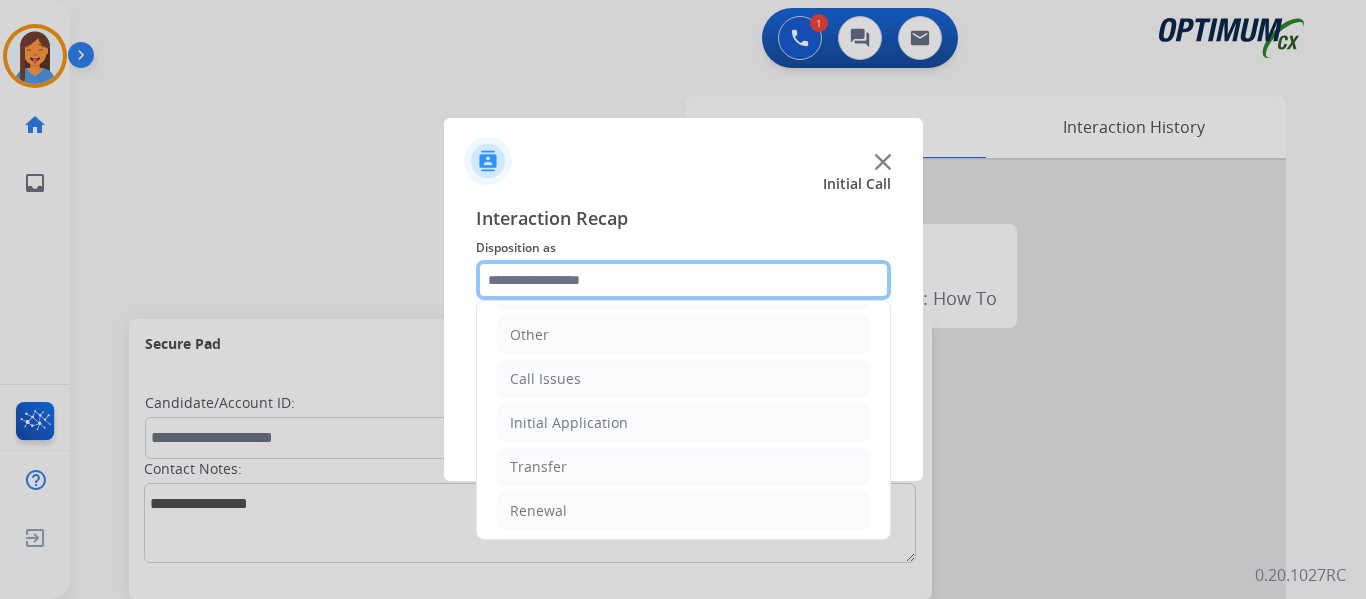 scroll, scrollTop: 136, scrollLeft: 0, axis: vertical 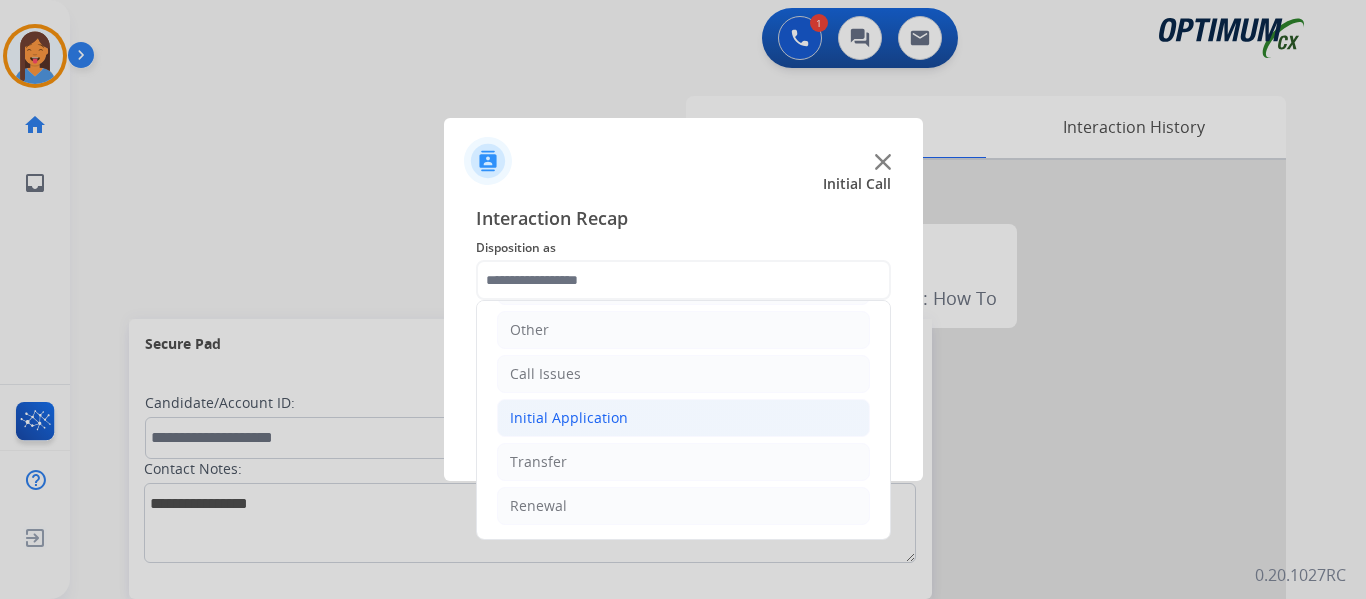 click on "Initial Application" 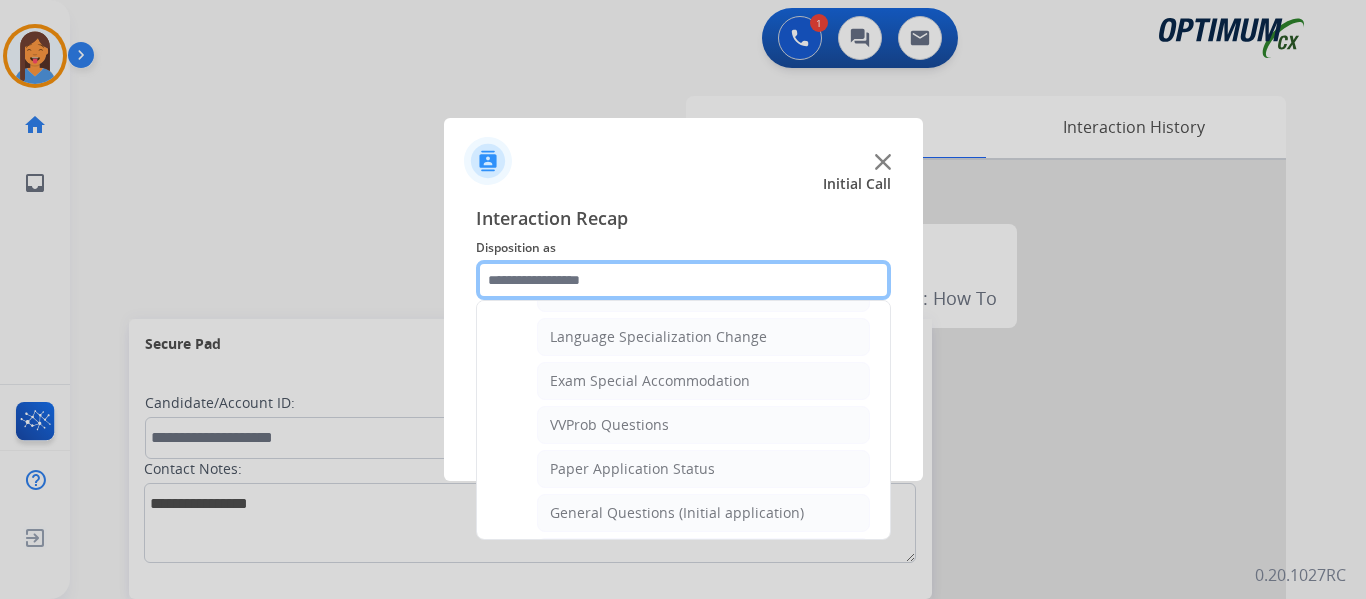 scroll, scrollTop: 1036, scrollLeft: 0, axis: vertical 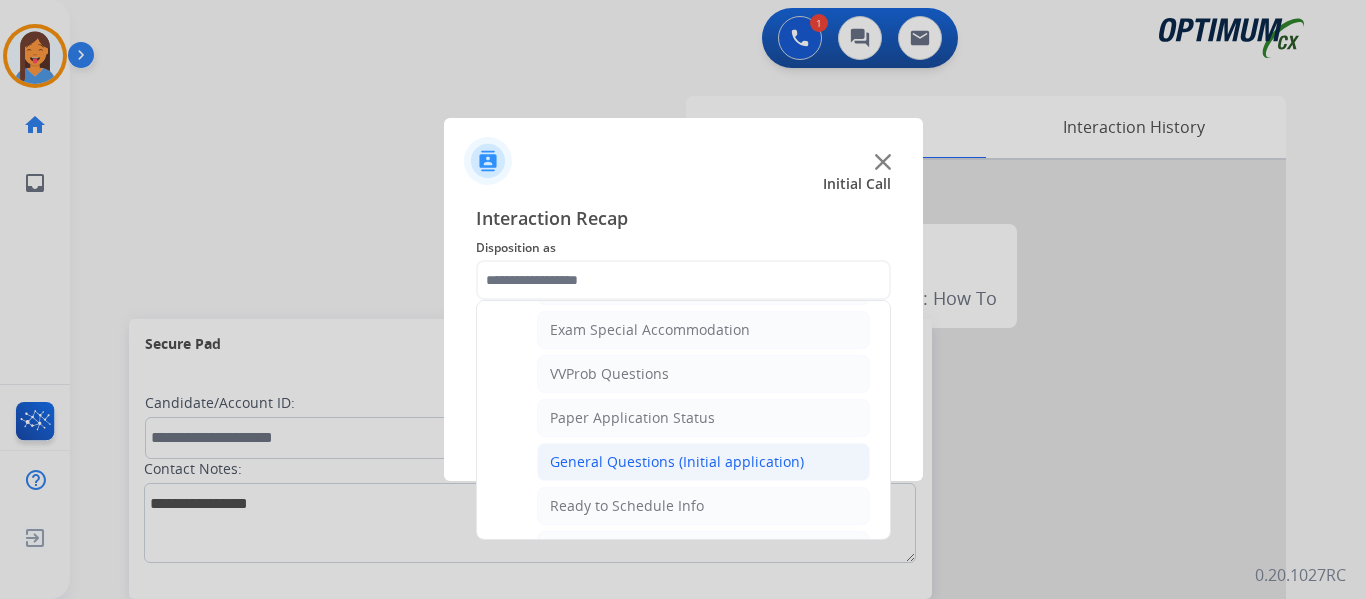 click on "General Questions (Initial application)" 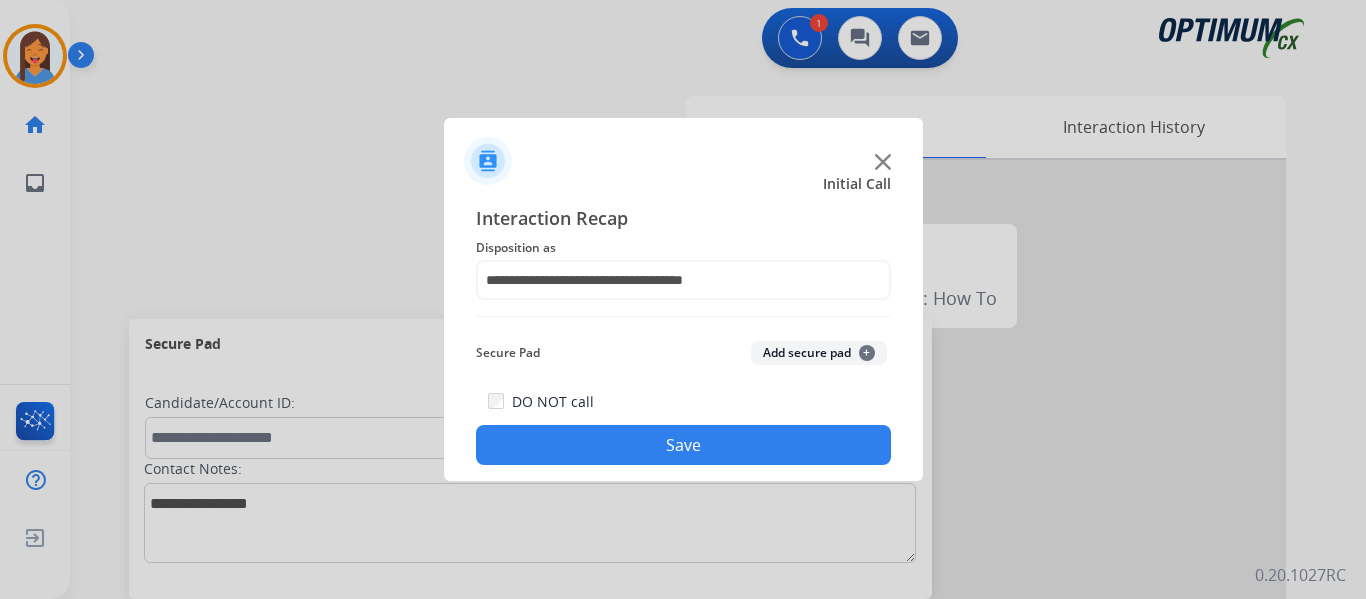 click on "Save" 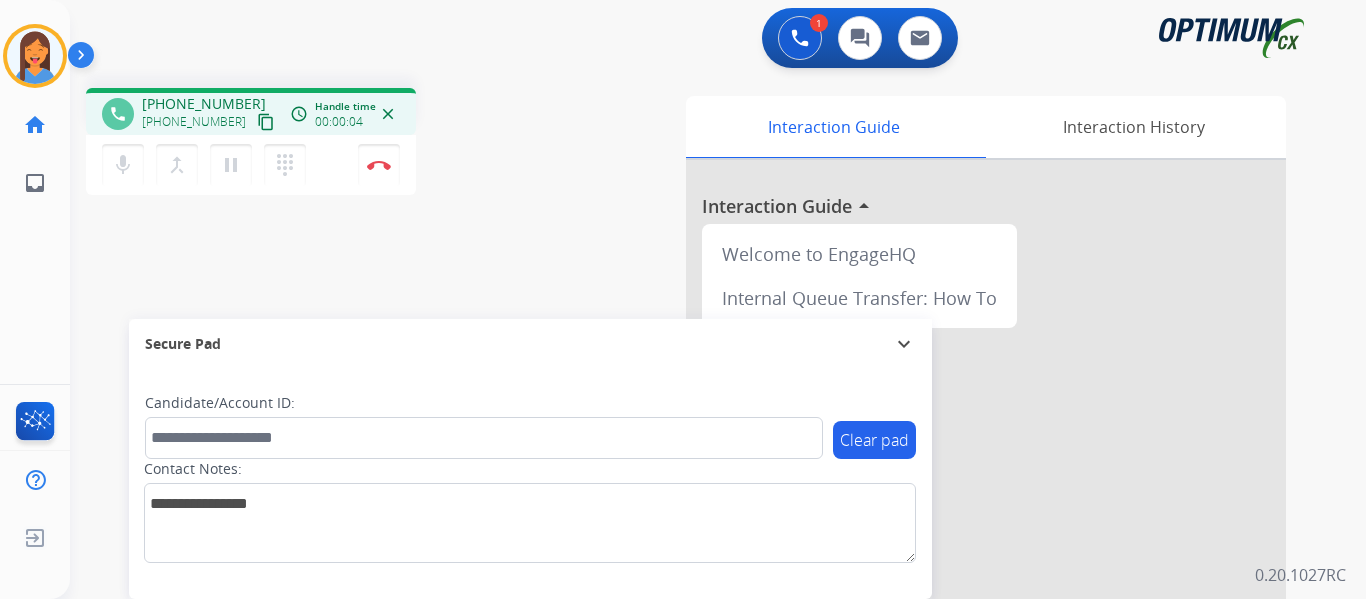 click on "content_copy" at bounding box center (266, 122) 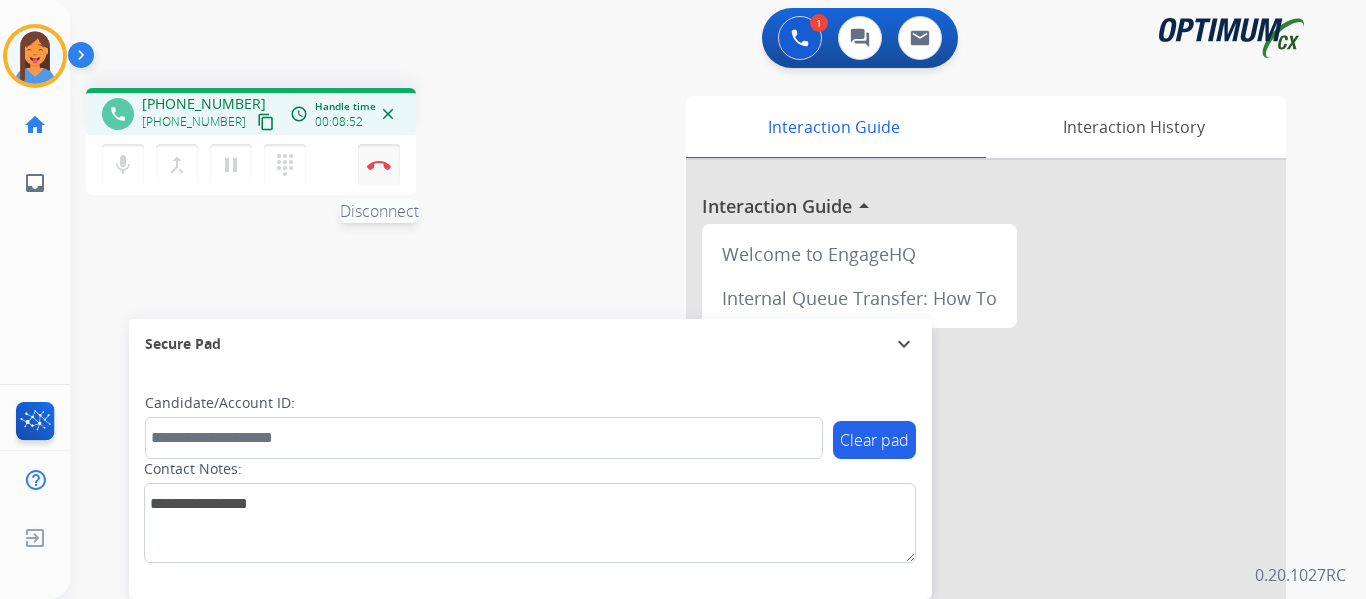 click at bounding box center (379, 165) 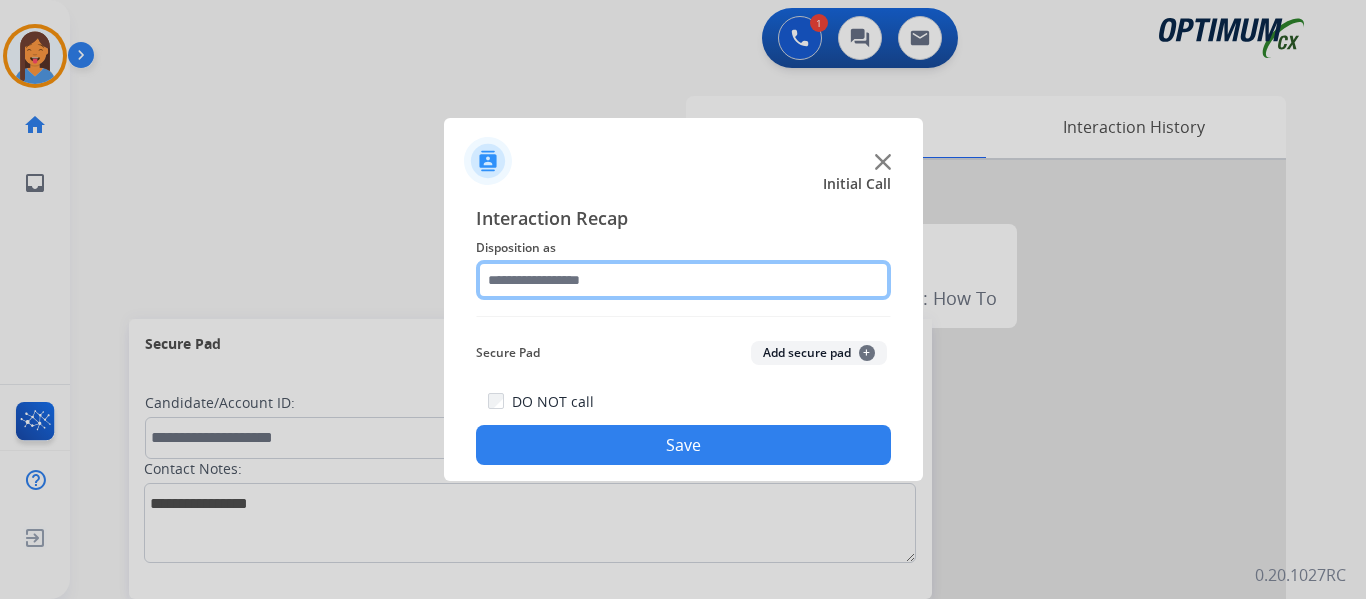 click 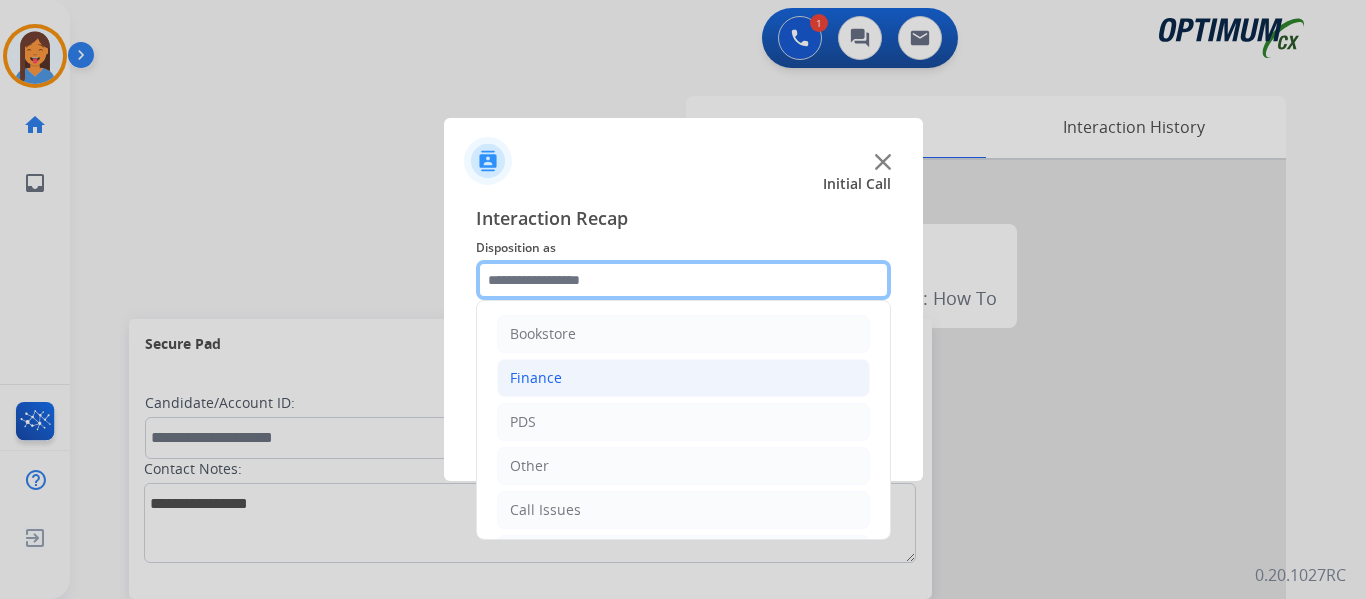 scroll, scrollTop: 100, scrollLeft: 0, axis: vertical 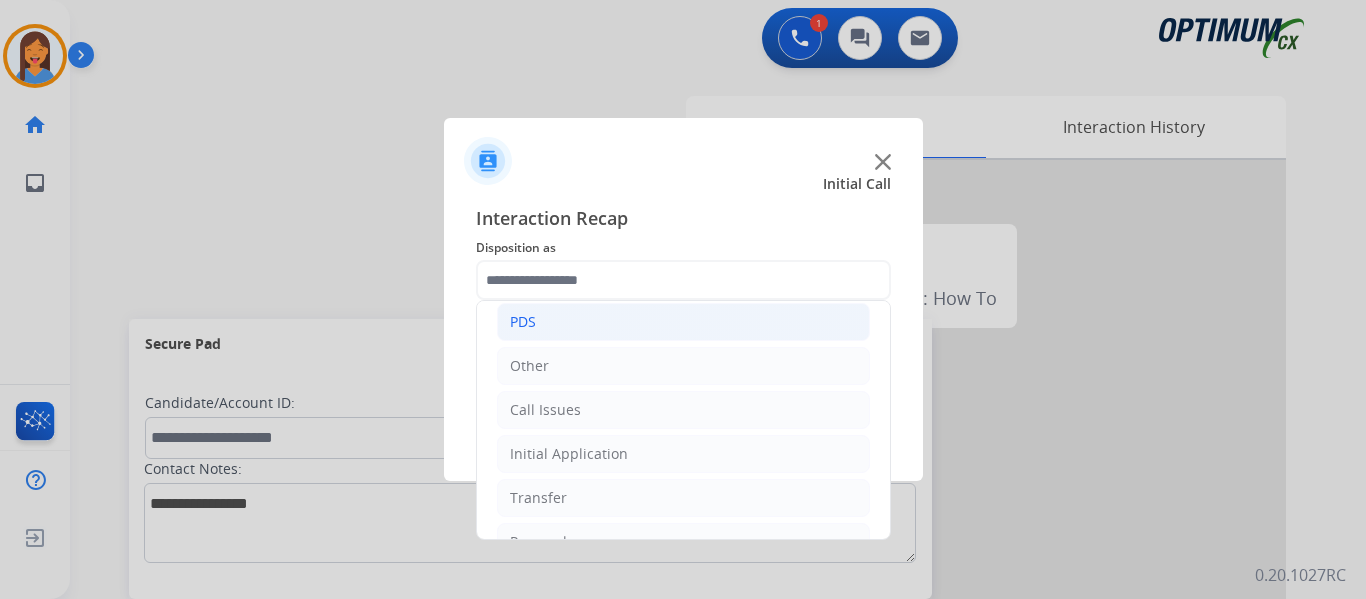 click on "PDS" 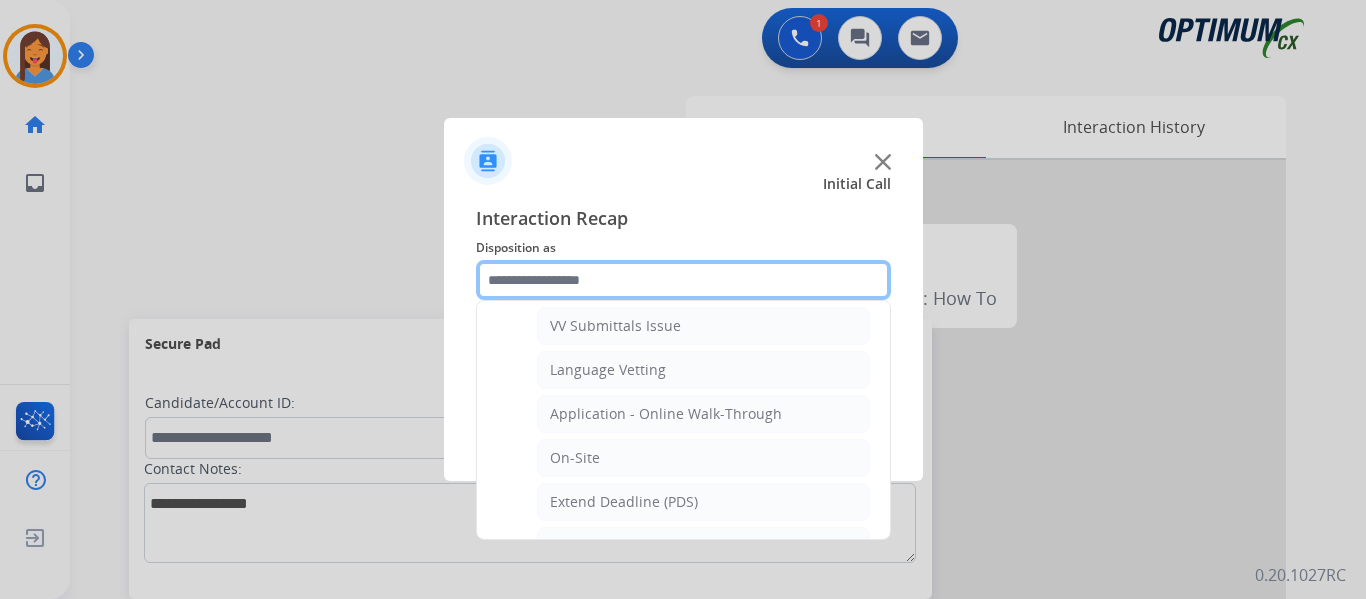 scroll, scrollTop: 500, scrollLeft: 0, axis: vertical 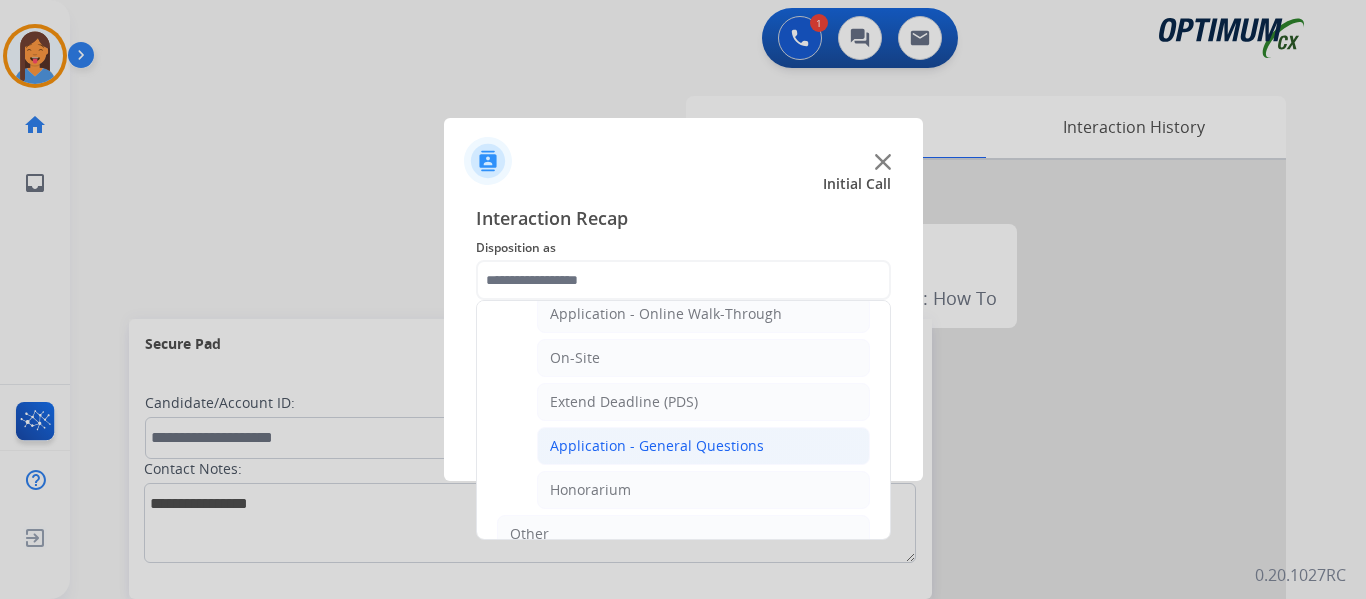 click on "Application - General Questions" 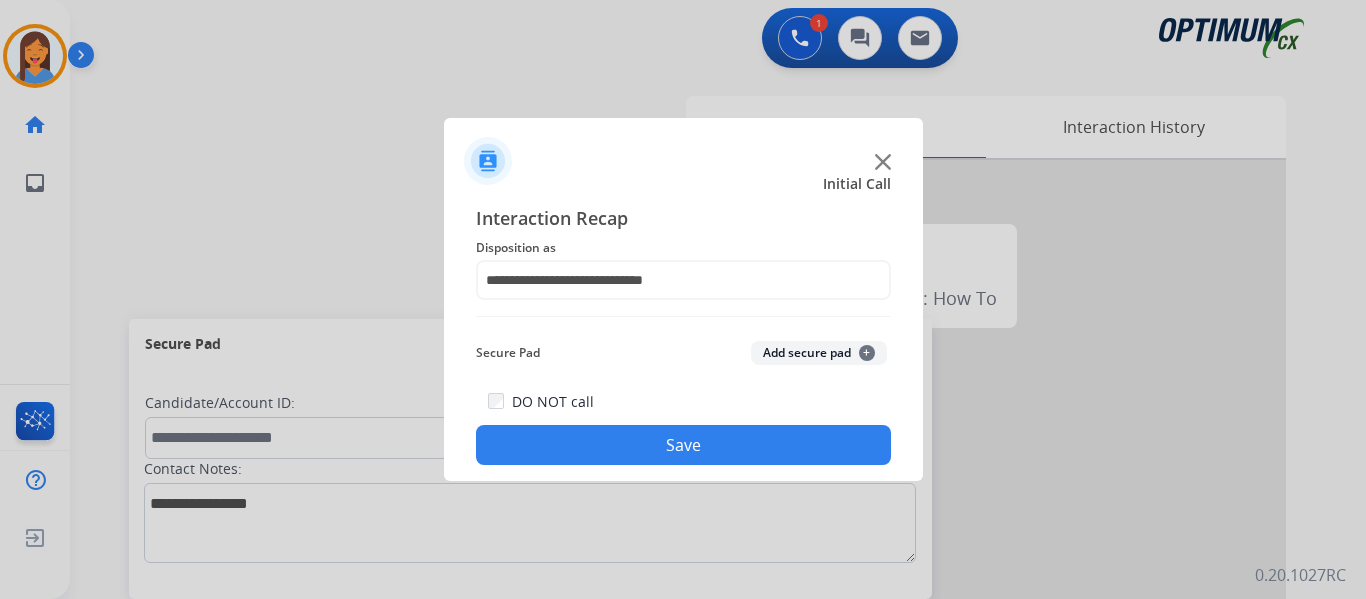 click on "Save" 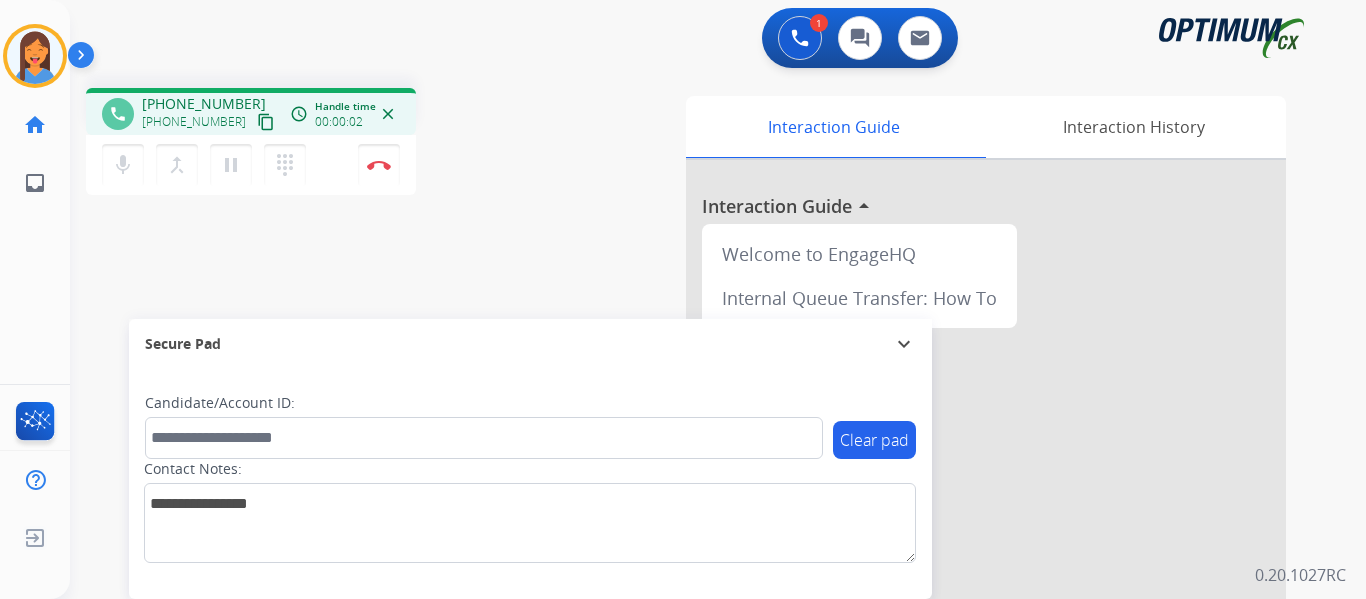 click on "content_copy" at bounding box center [266, 122] 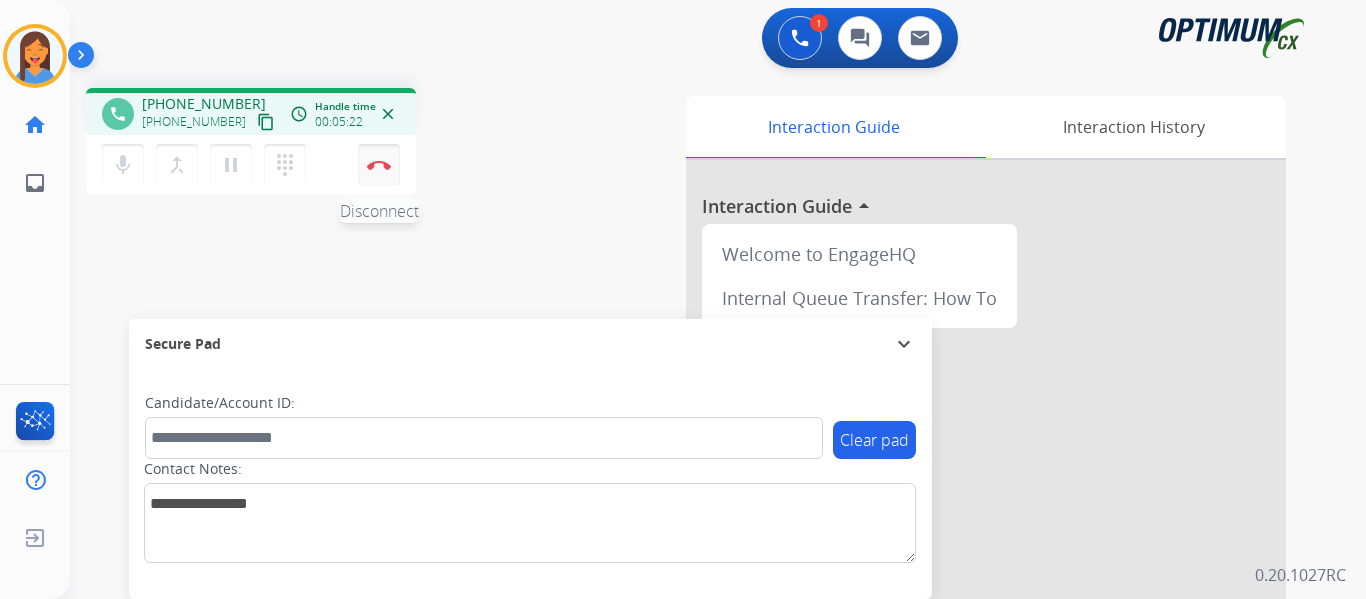 click at bounding box center (379, 165) 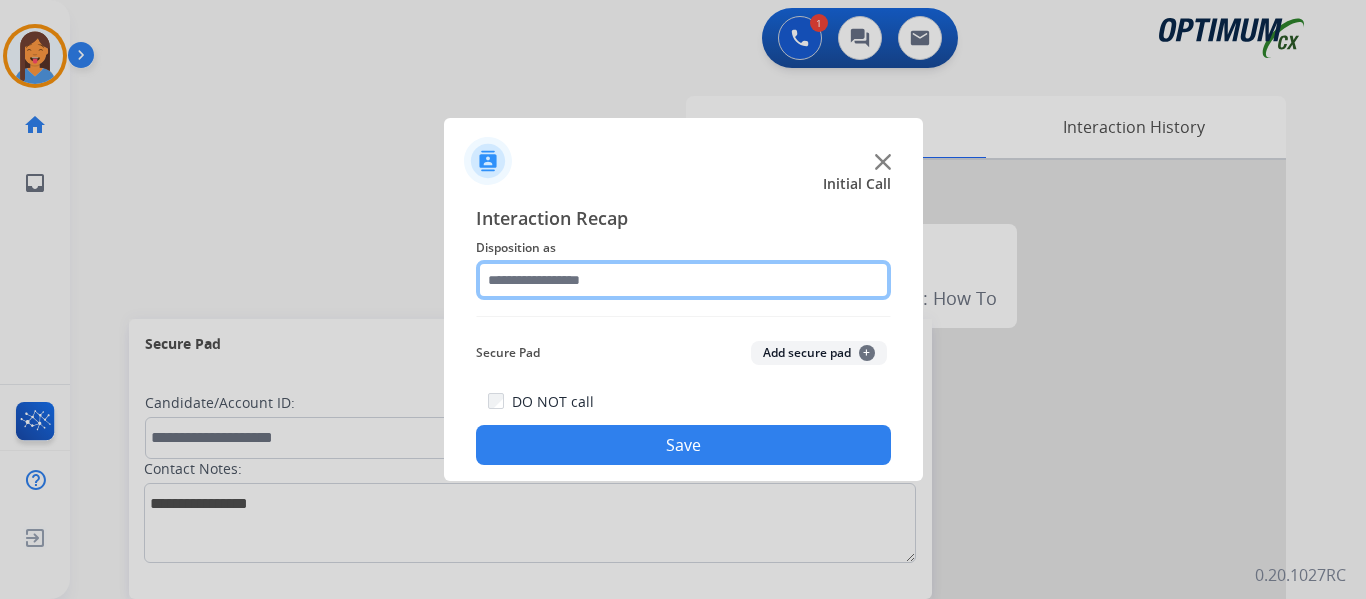 click 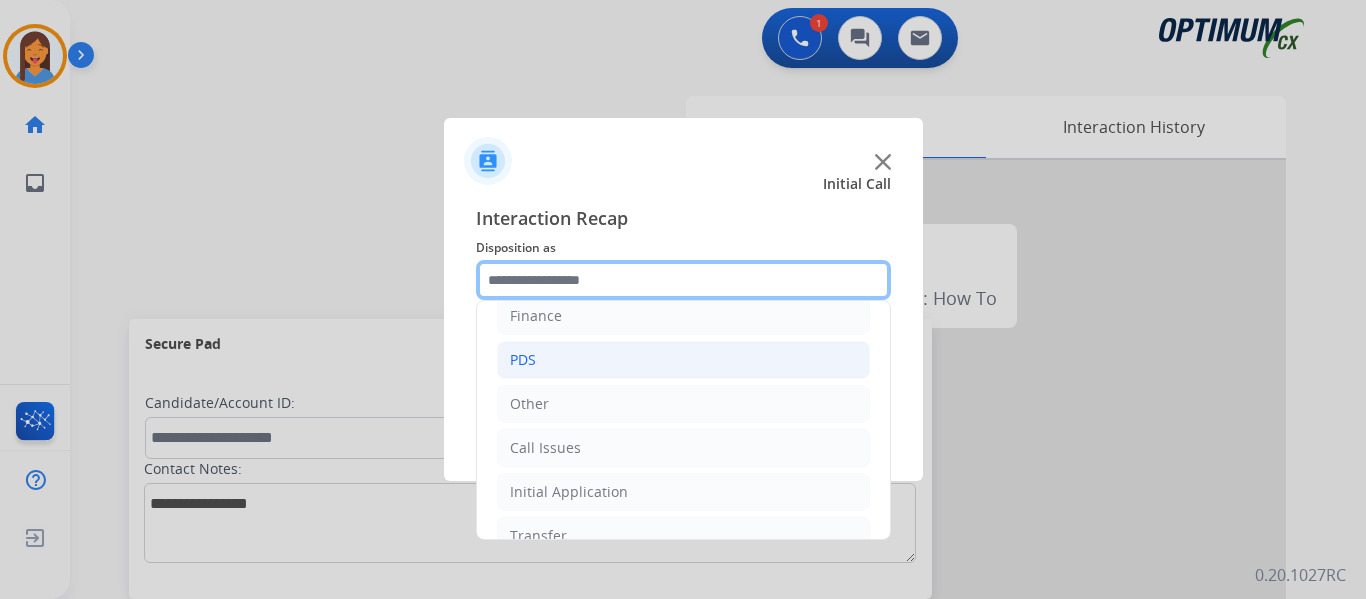 scroll, scrollTop: 136, scrollLeft: 0, axis: vertical 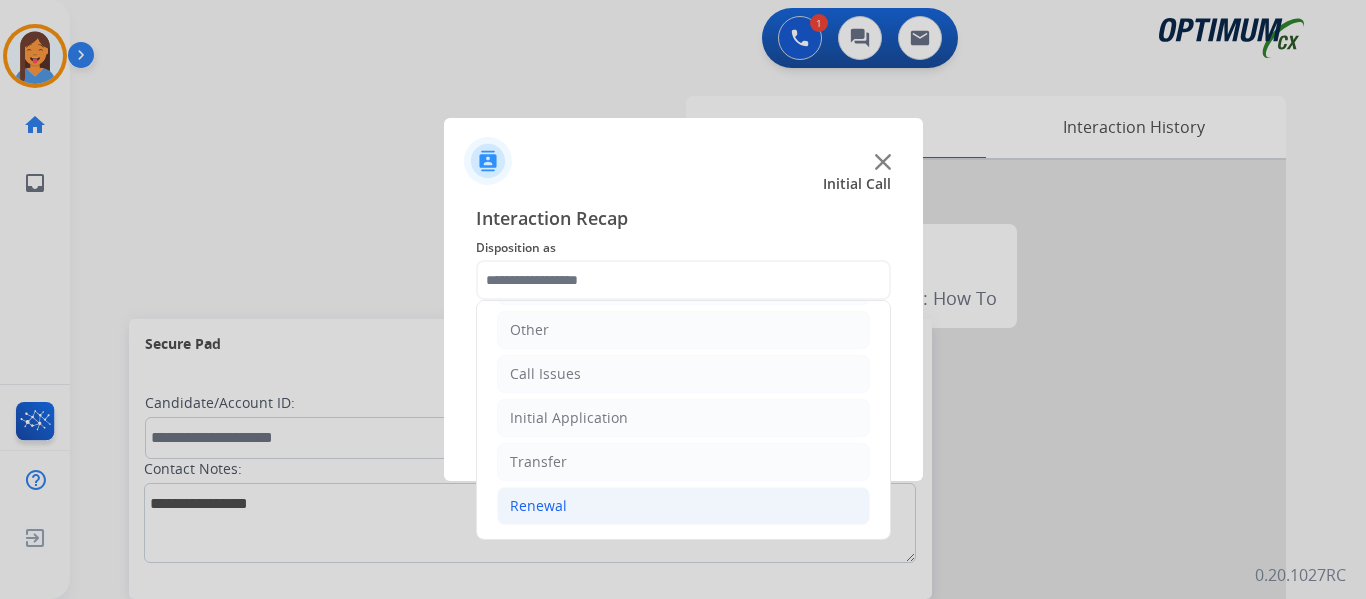 click on "Renewal" 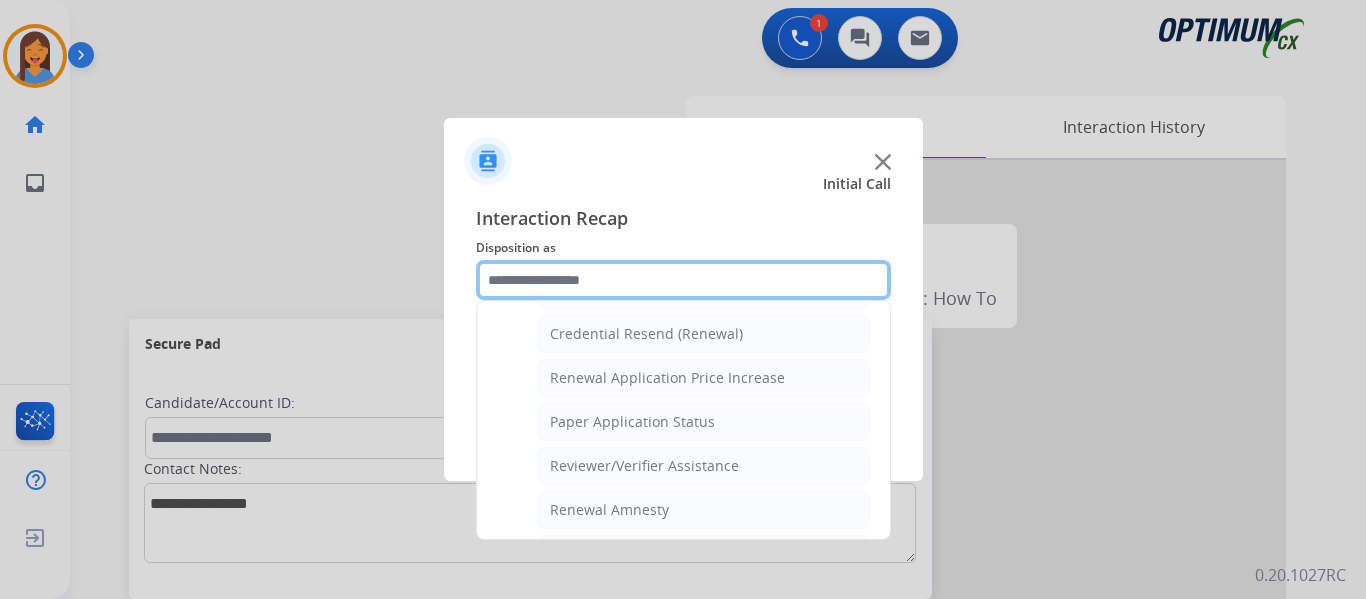 scroll, scrollTop: 736, scrollLeft: 0, axis: vertical 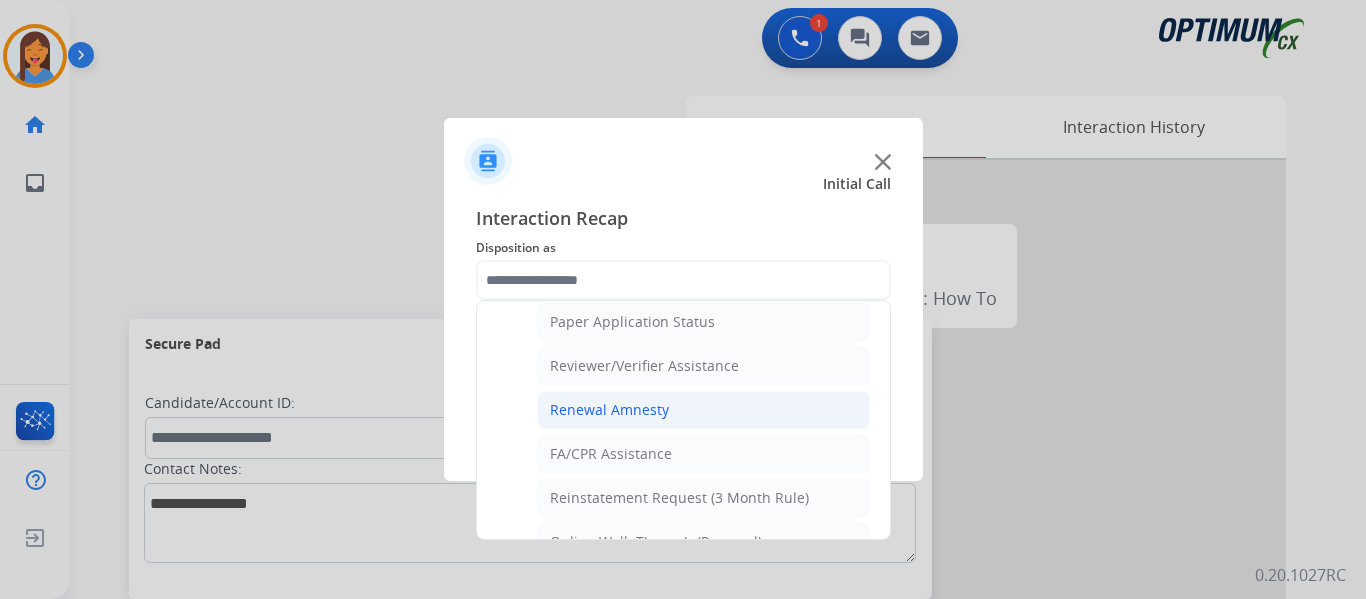 click on "Renewal Amnesty" 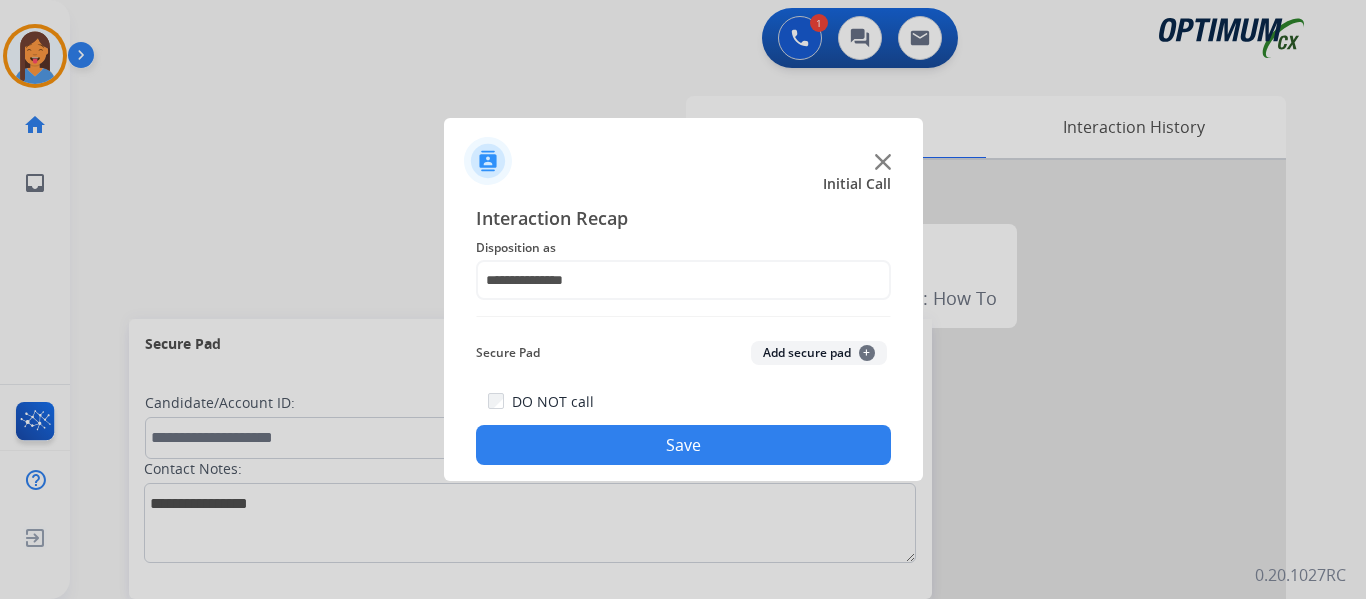 click on "Save" 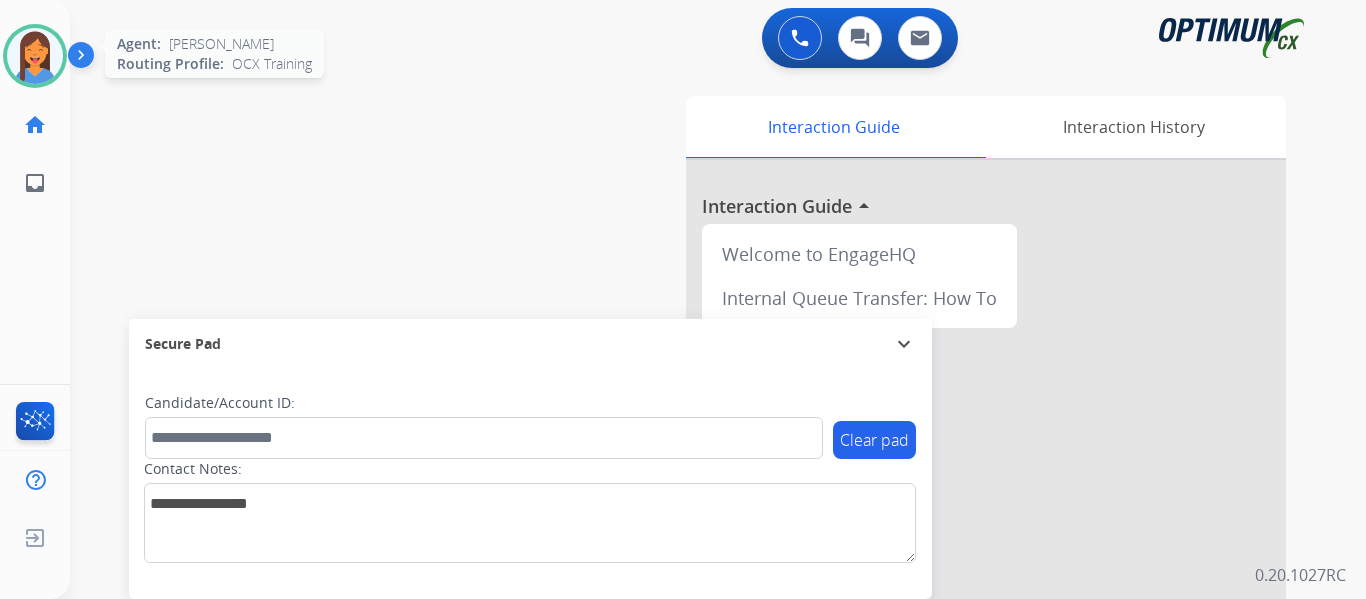 click at bounding box center [35, 56] 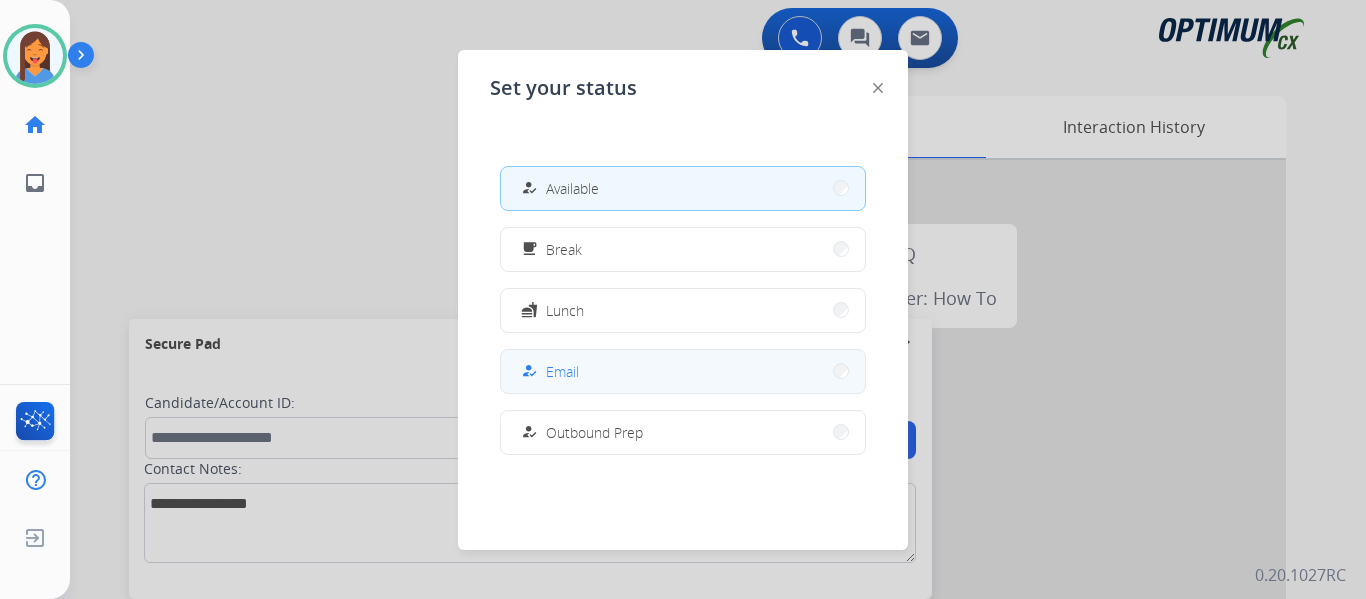 scroll, scrollTop: 499, scrollLeft: 0, axis: vertical 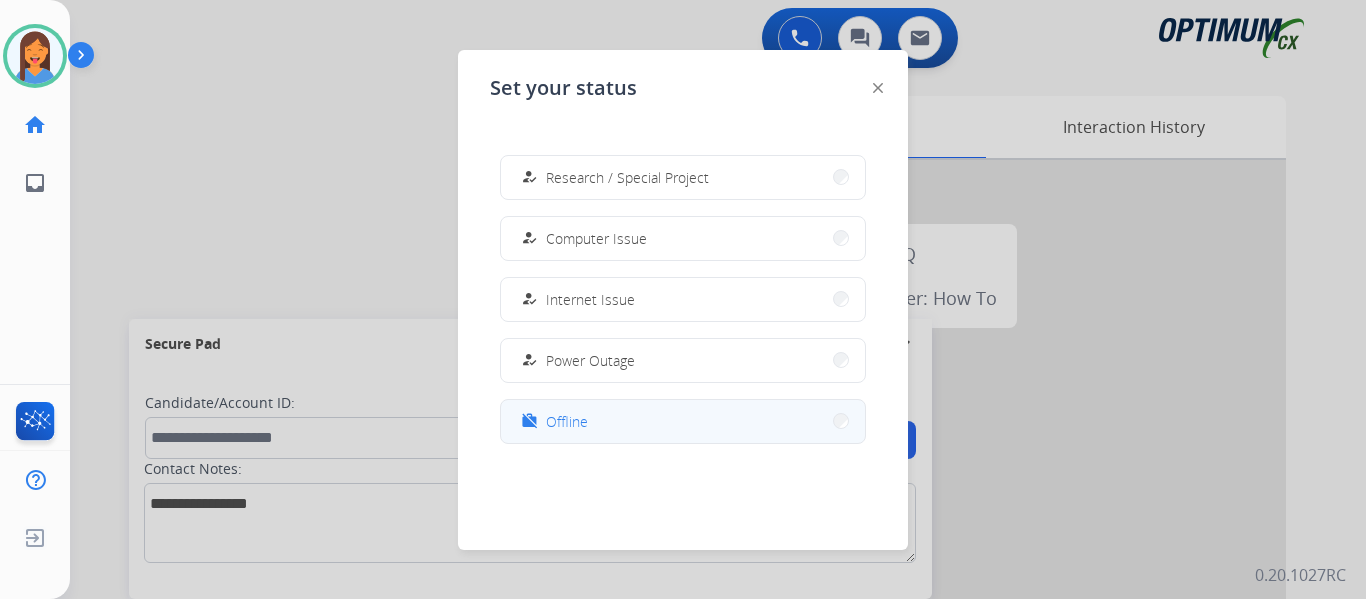 click on "work_off Offline" at bounding box center [683, 421] 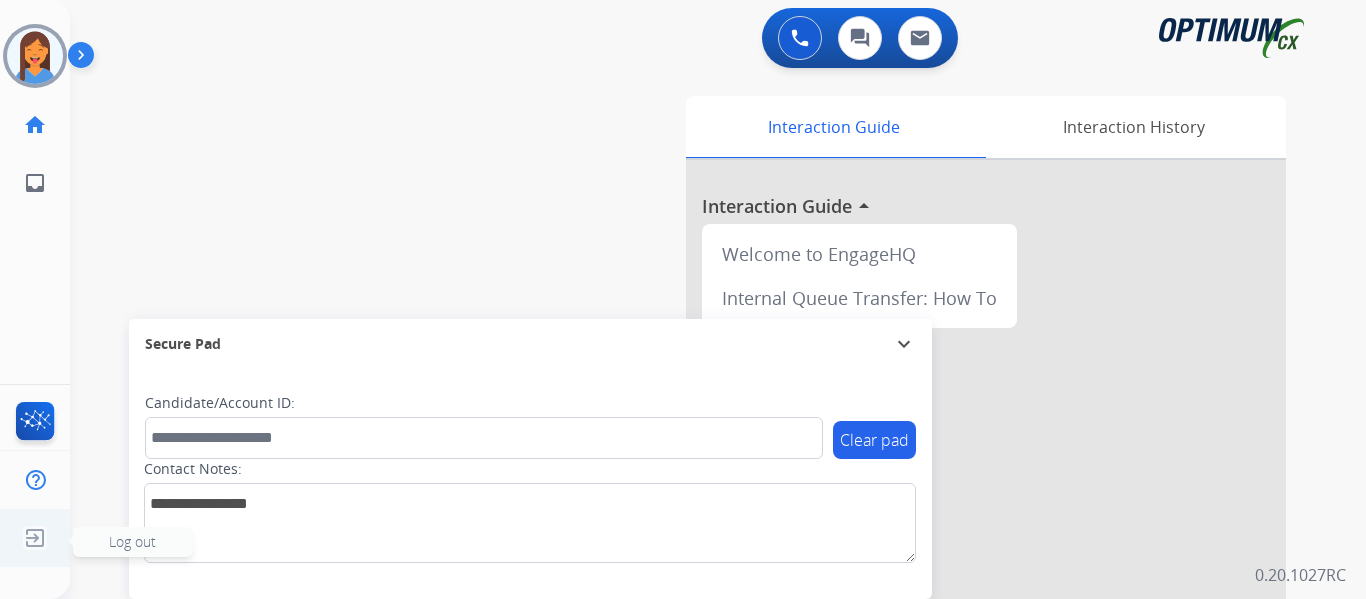 click 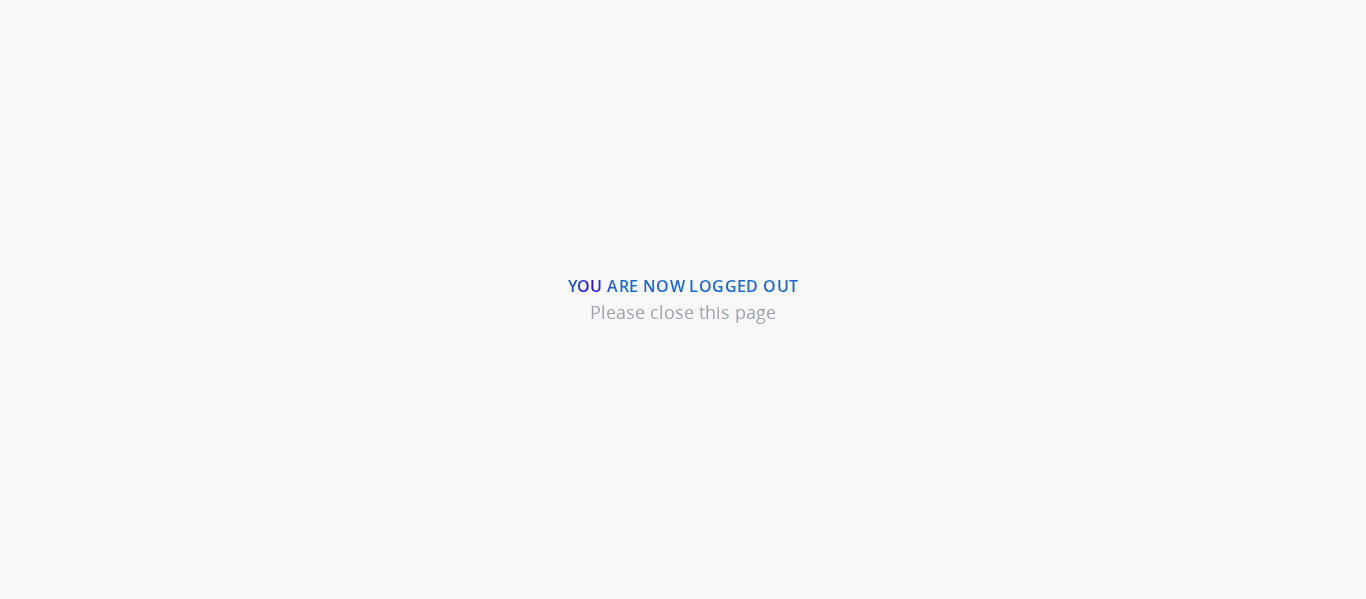 scroll, scrollTop: 0, scrollLeft: 0, axis: both 